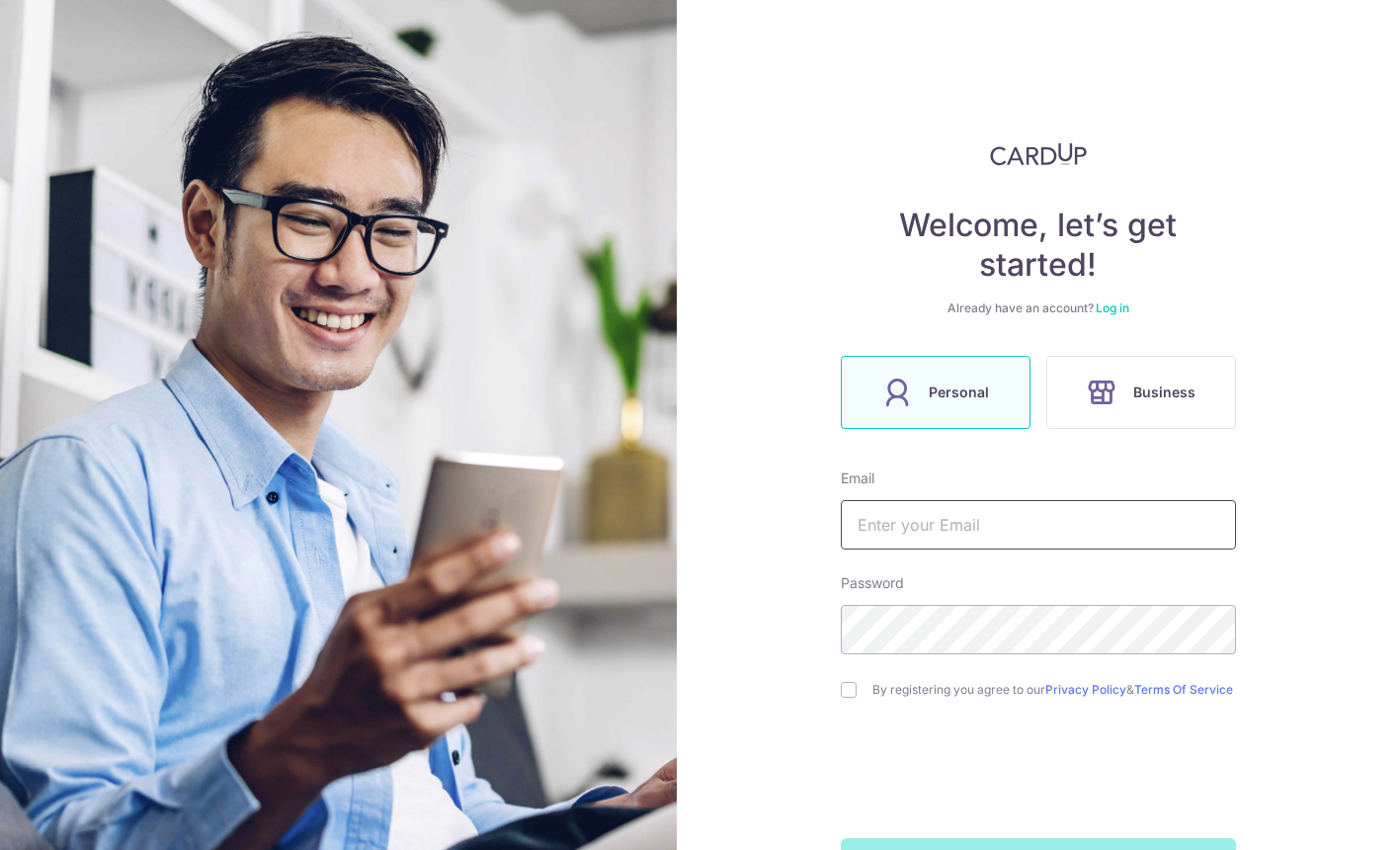 scroll, scrollTop: 0, scrollLeft: 0, axis: both 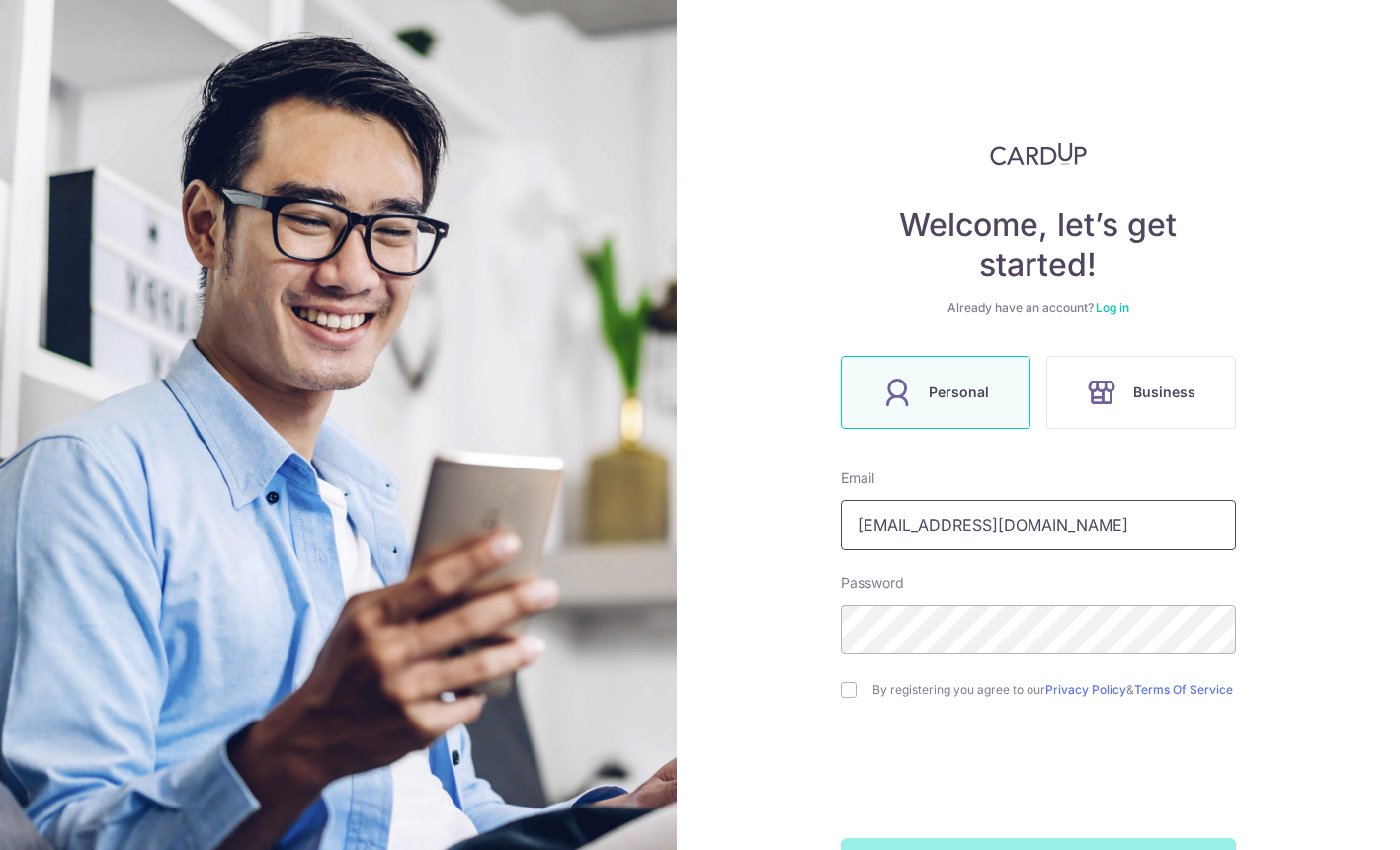 type on "[EMAIL_ADDRESS][DOMAIN_NAME]" 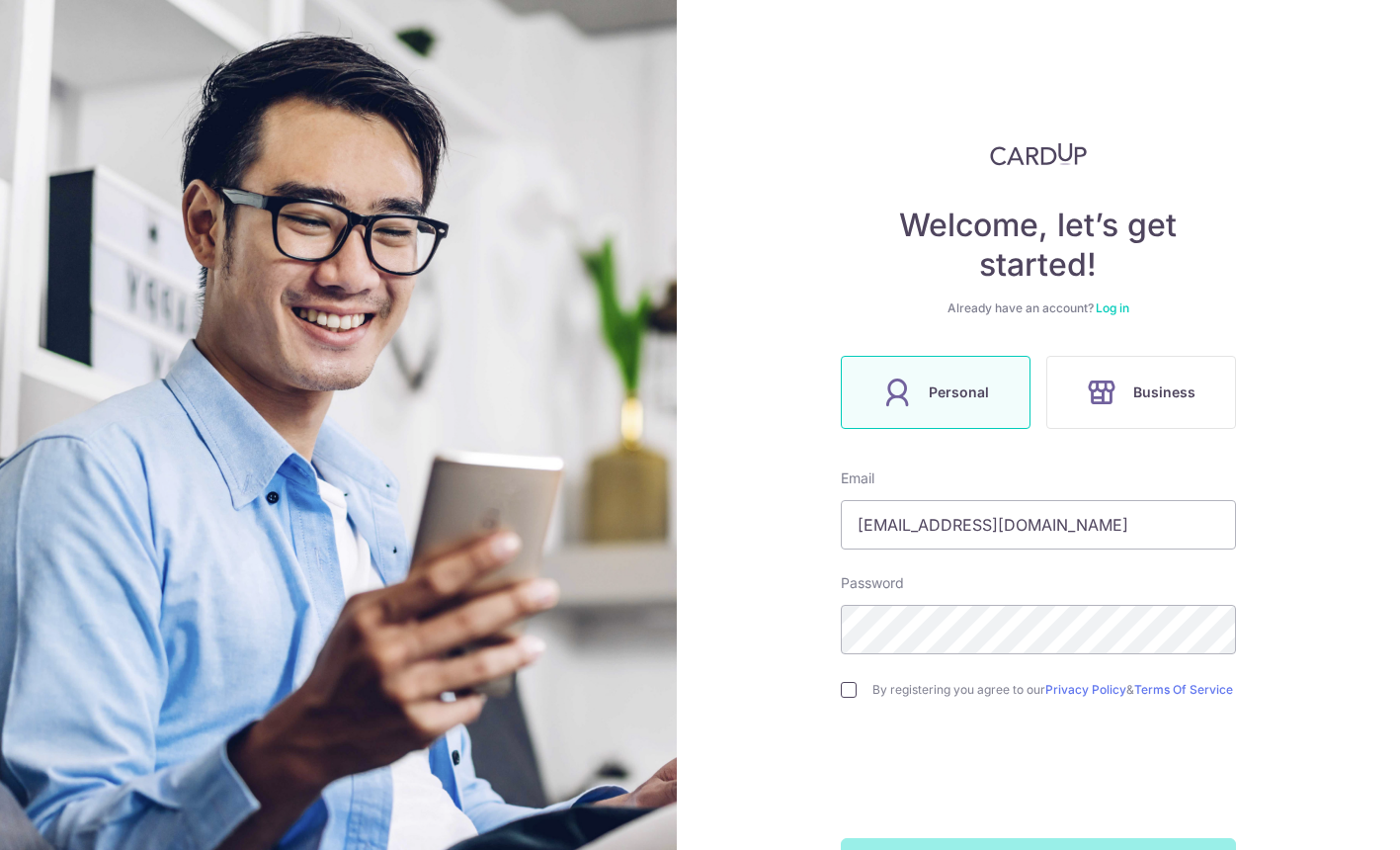 click at bounding box center [849, 690] 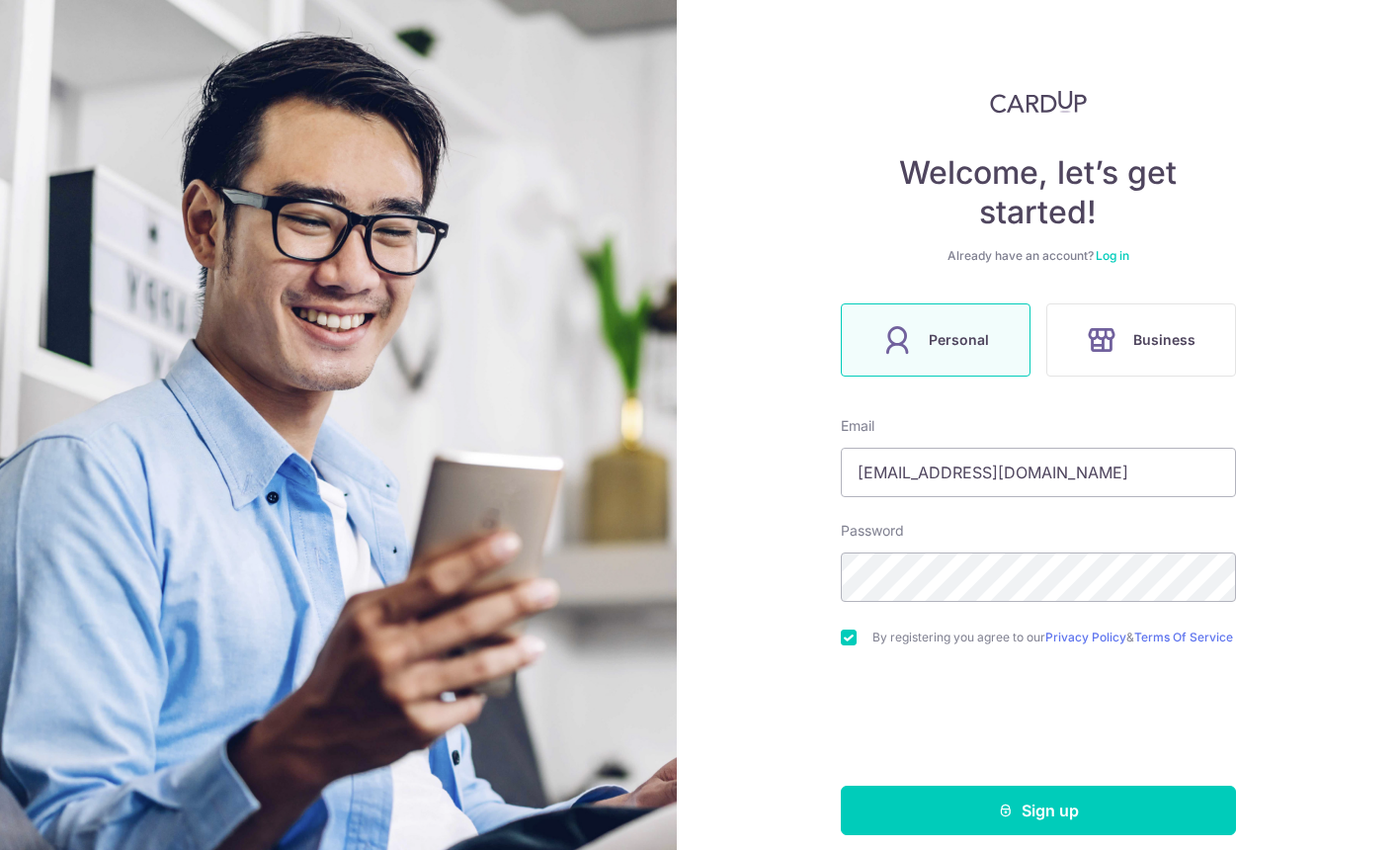 scroll, scrollTop: 77, scrollLeft: 0, axis: vertical 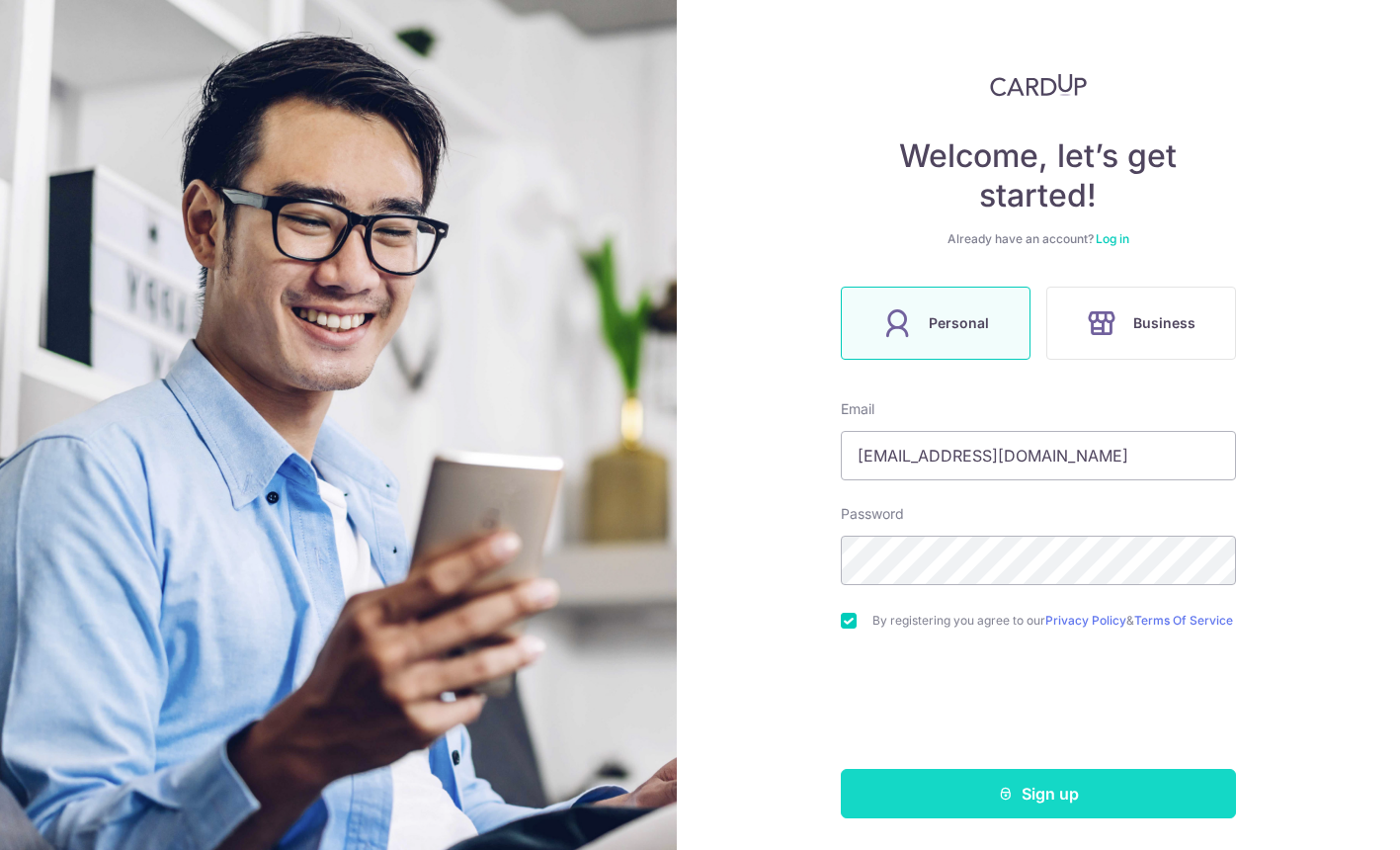click on "Sign up" at bounding box center (1038, 794) 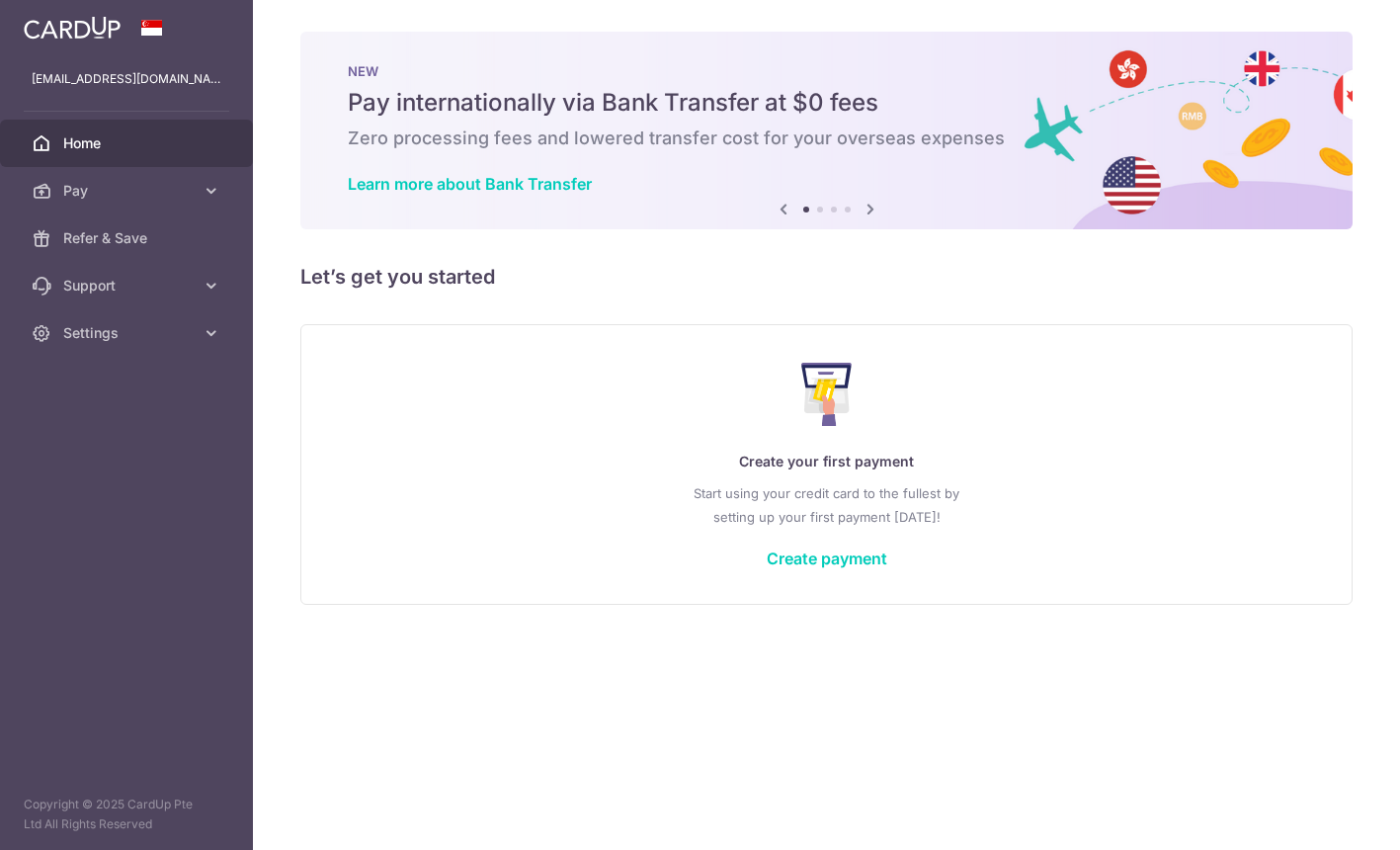 scroll, scrollTop: 0, scrollLeft: 0, axis: both 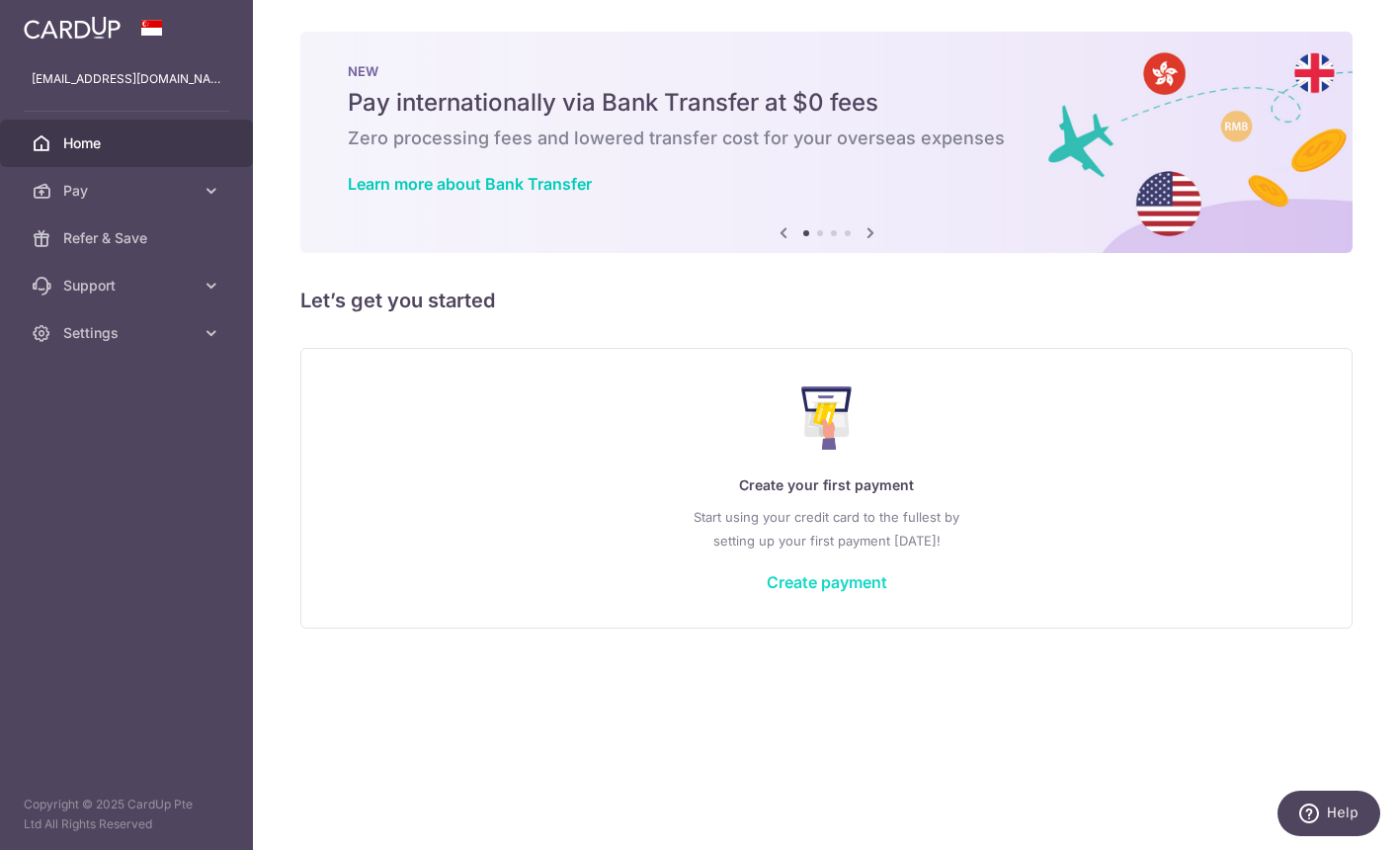 click on "Create payment" at bounding box center (827, 582) 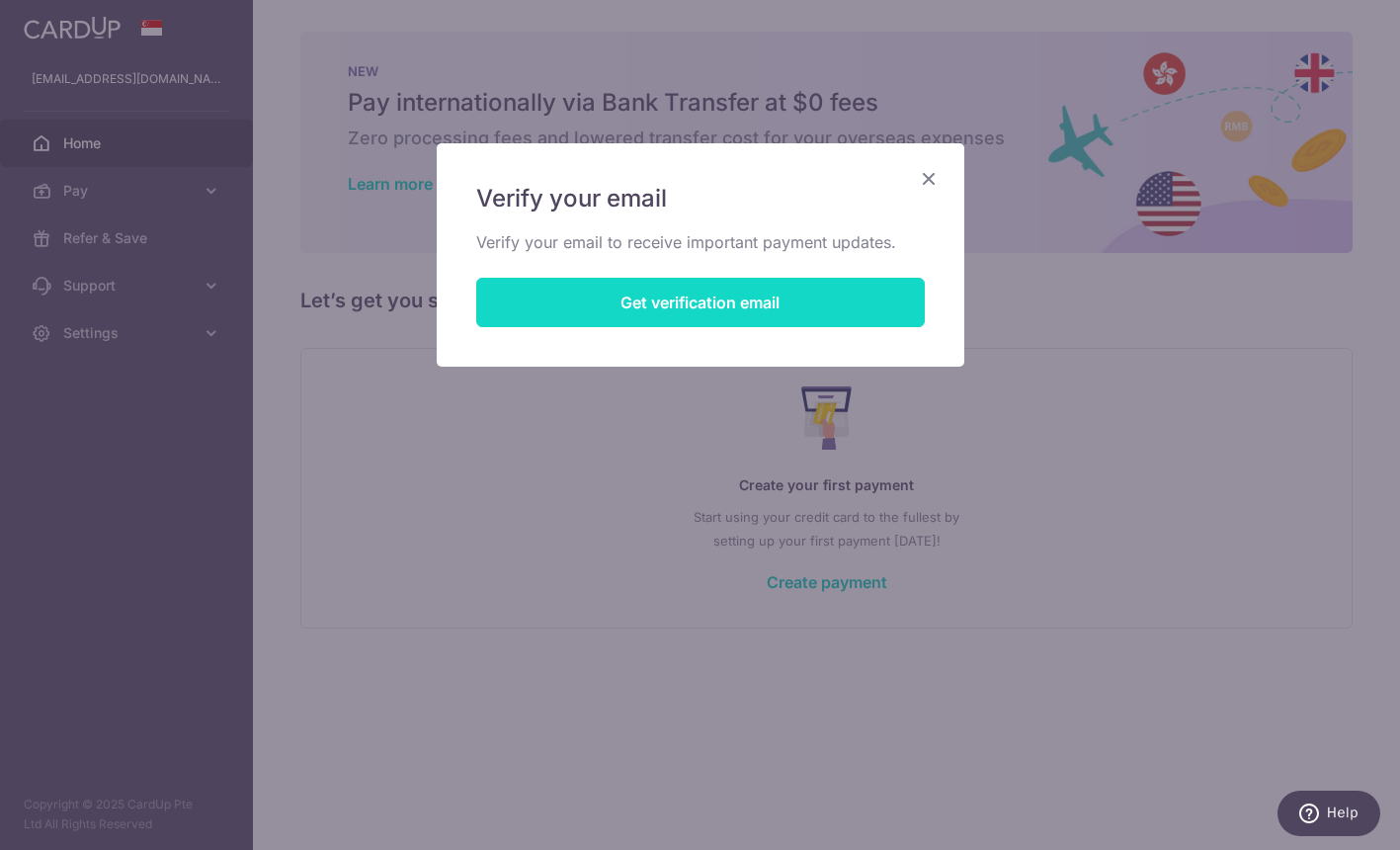 click on "Get verification email" at bounding box center (700, 302) 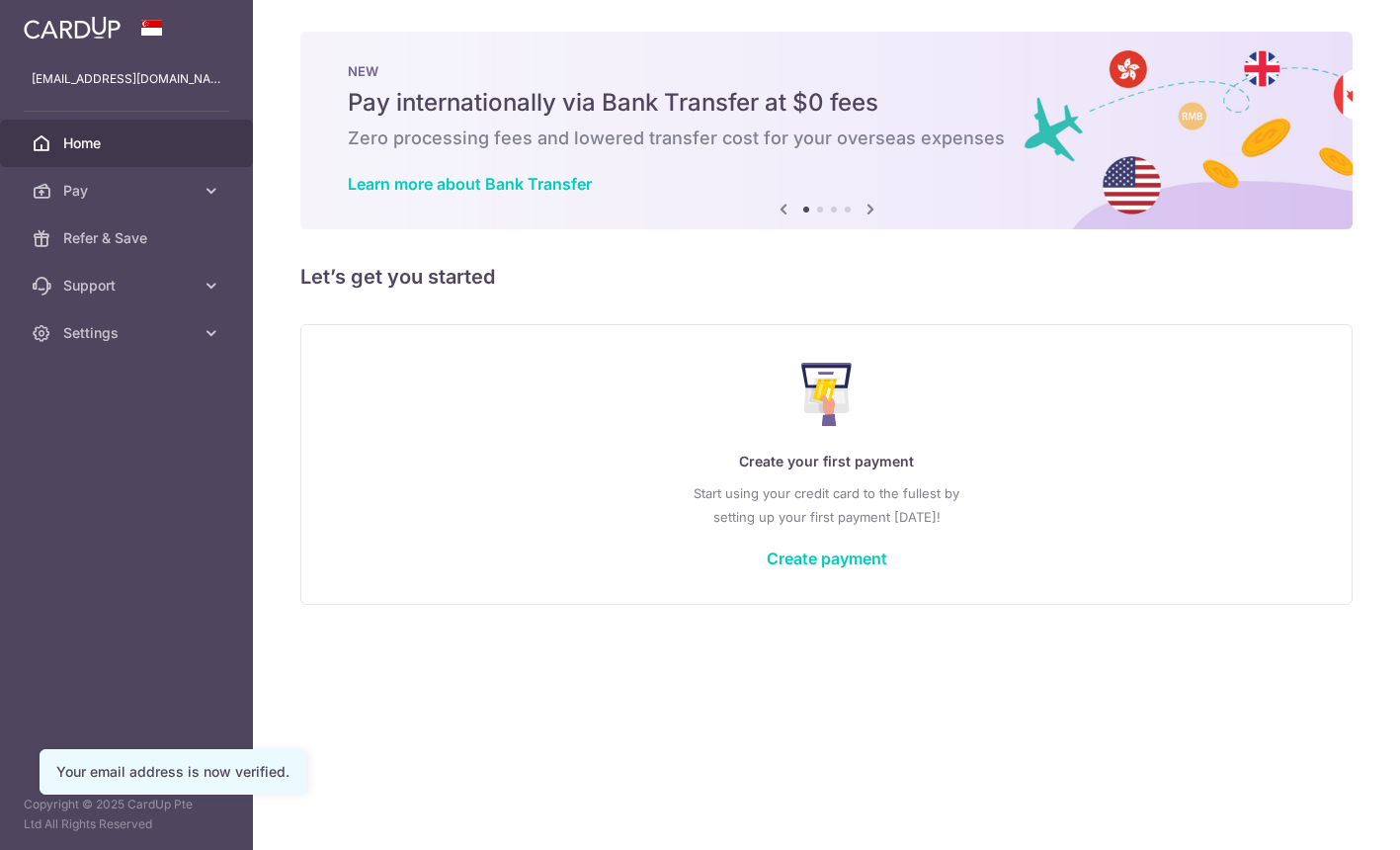 scroll, scrollTop: 0, scrollLeft: 0, axis: both 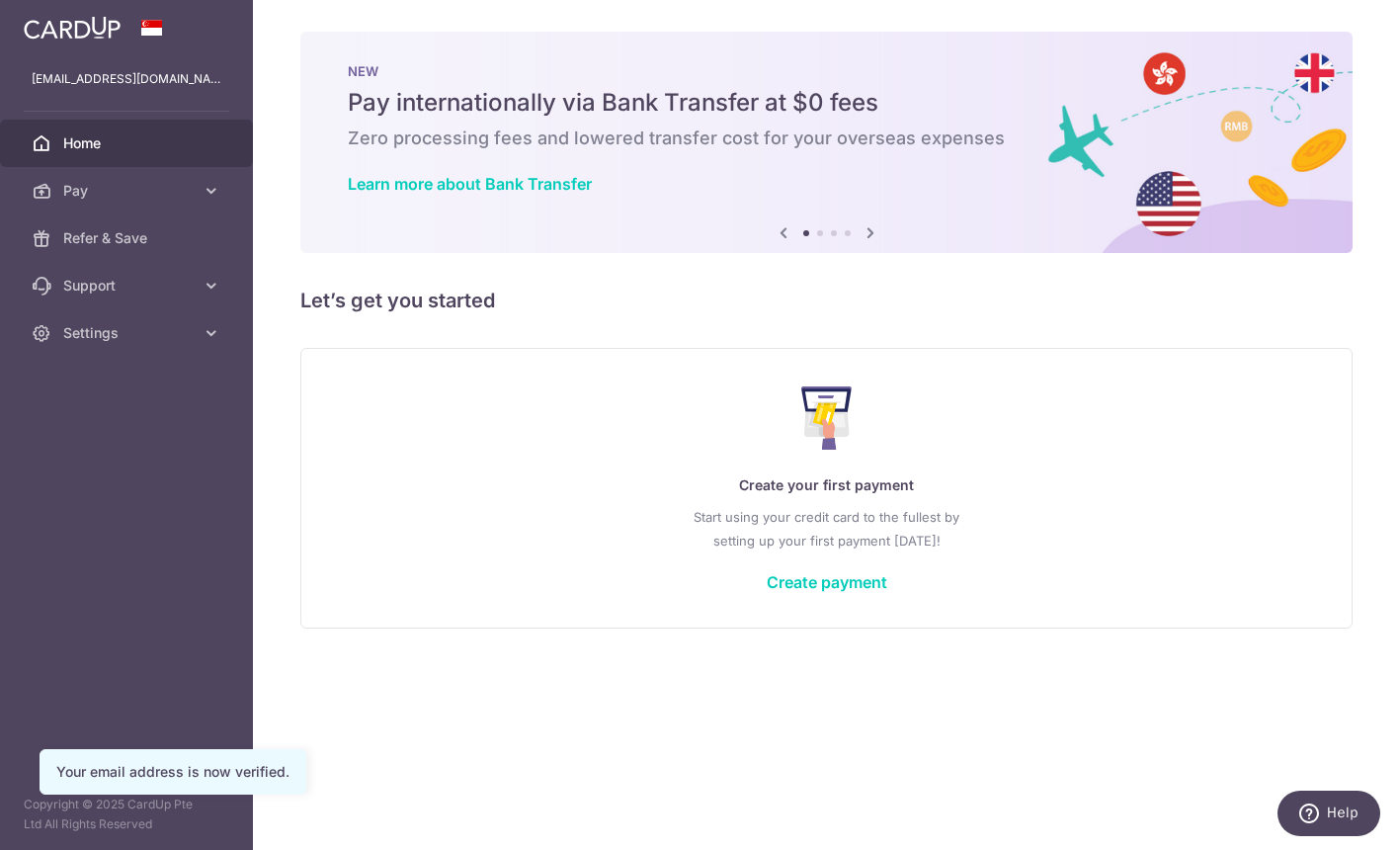 click on "Create your first payment
Start using your credit card to the fullest by   setting up your first payment [DATE]!
Create payment" at bounding box center [826, 487] 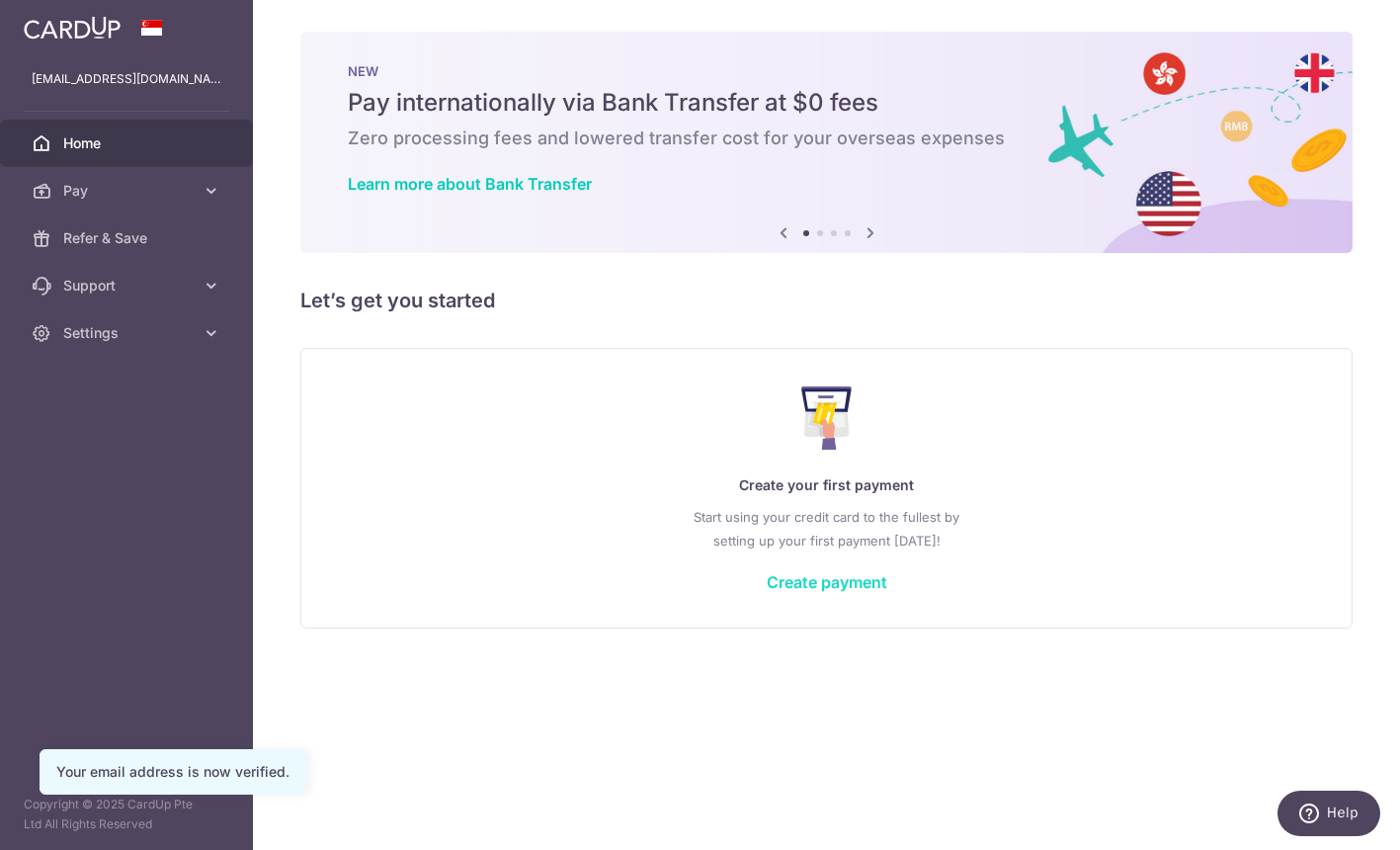 click on "Create payment" at bounding box center [827, 582] 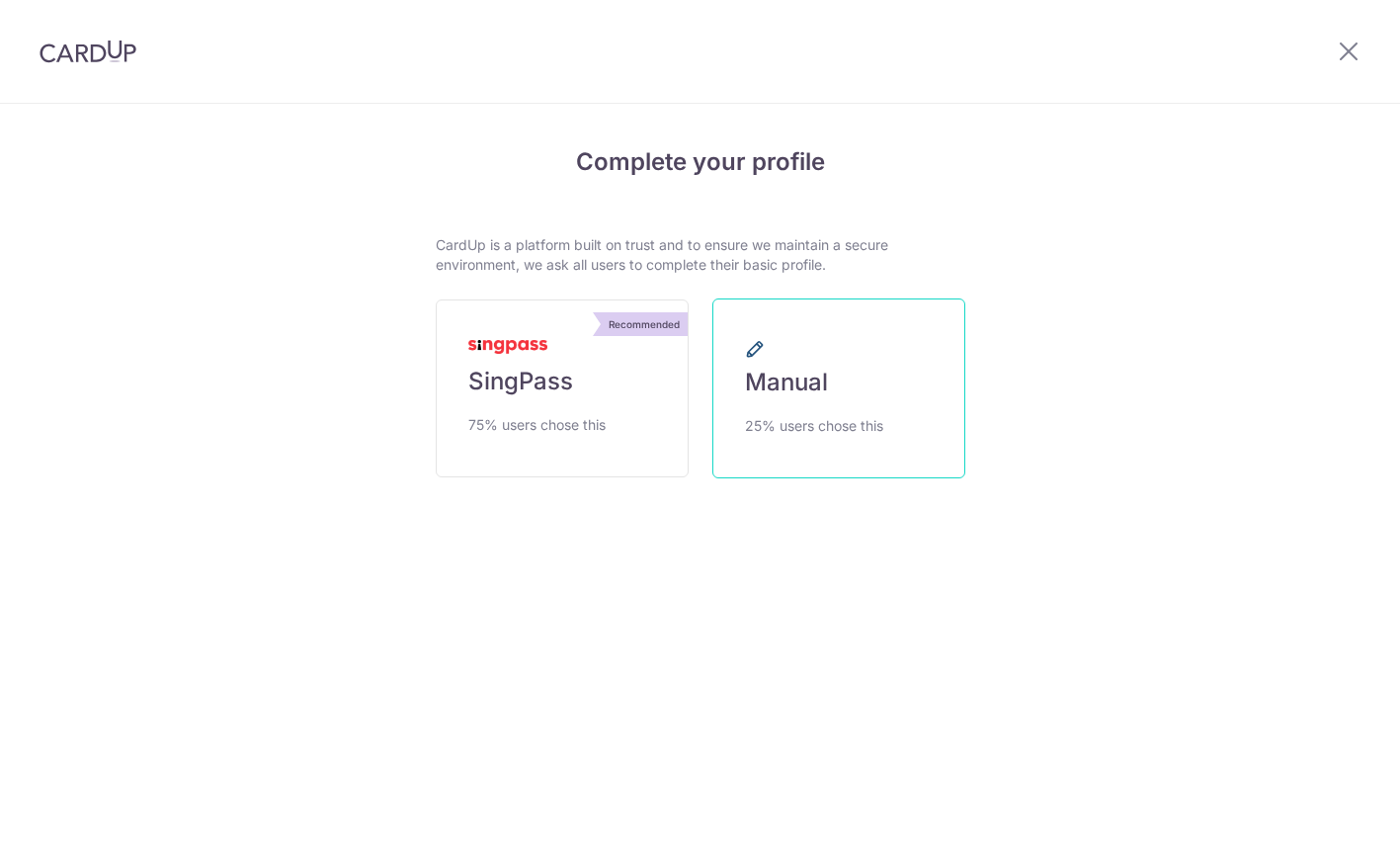 scroll, scrollTop: 0, scrollLeft: 0, axis: both 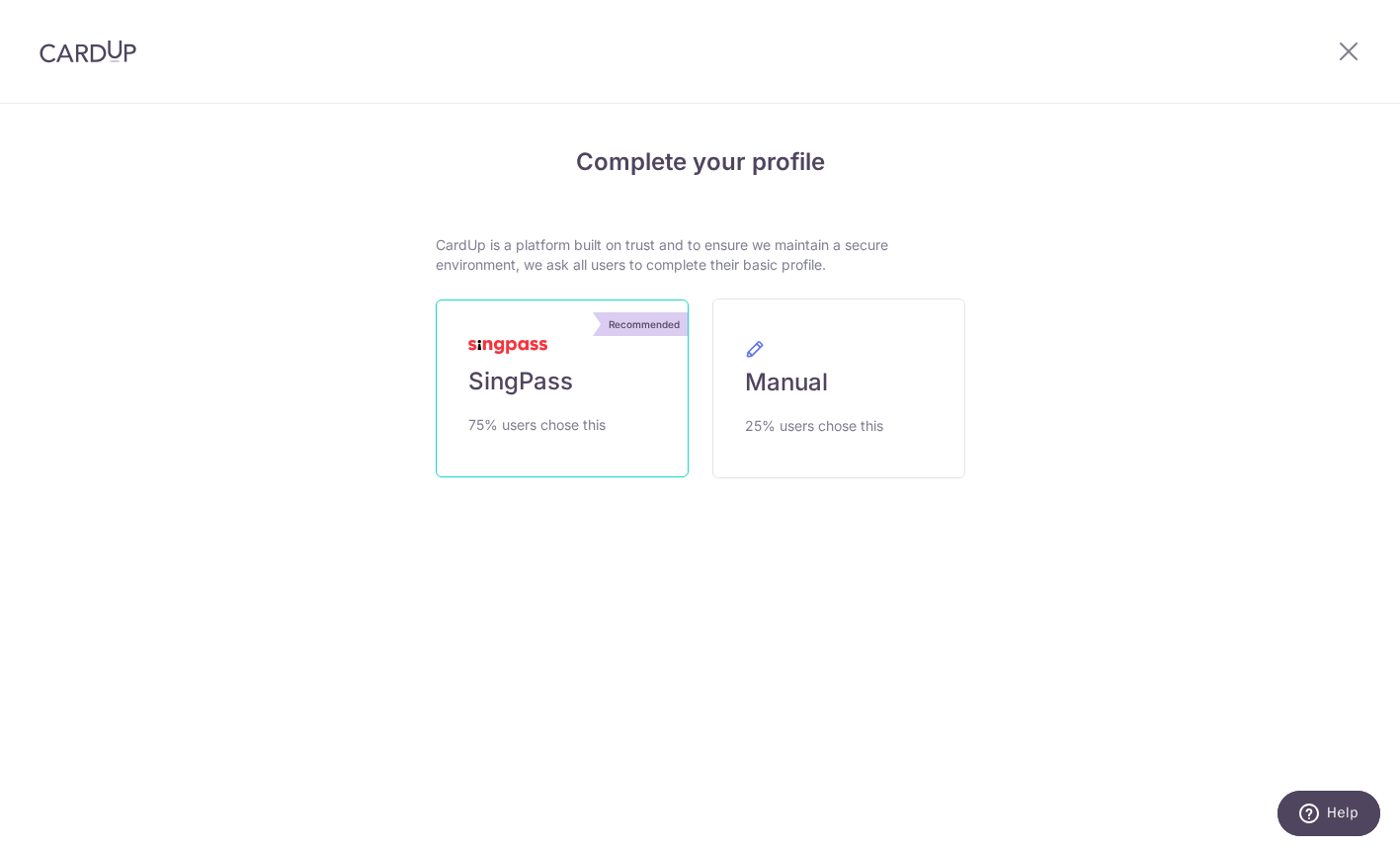click on "Recommended
SingPass
75% users chose this" at bounding box center [562, 388] 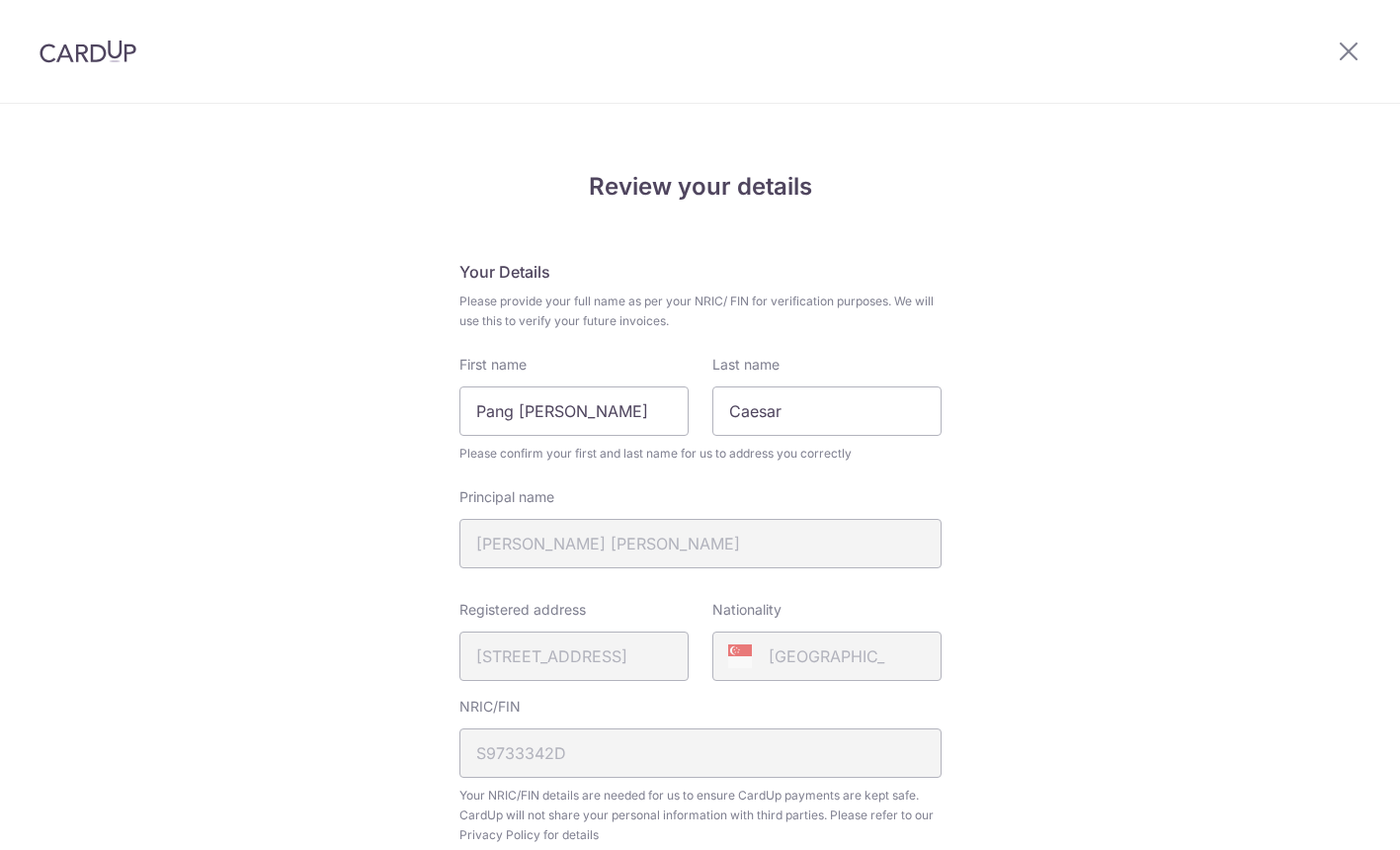scroll, scrollTop: 0, scrollLeft: 0, axis: both 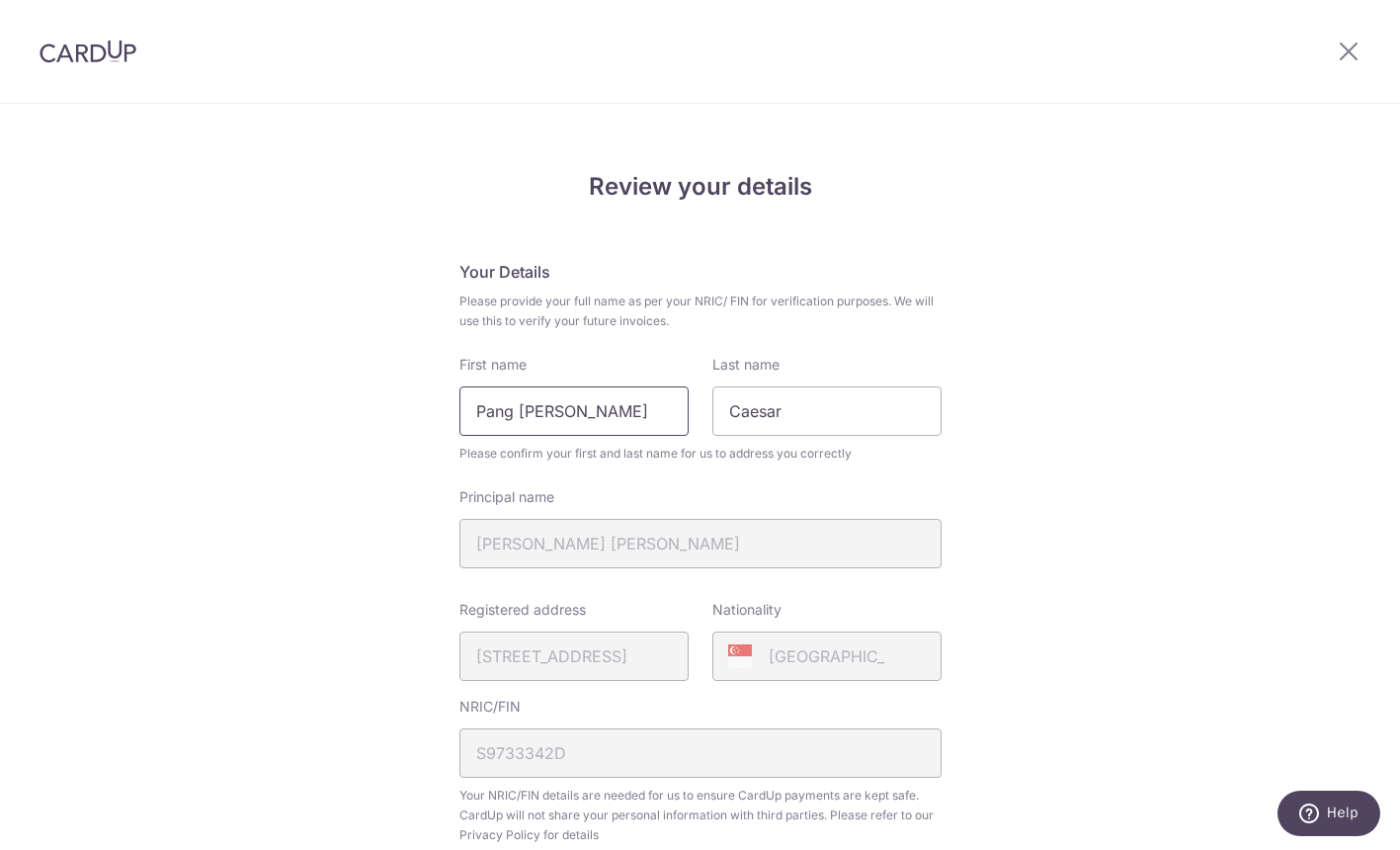 click on "Pang Jian Zhang" at bounding box center [574, 411] 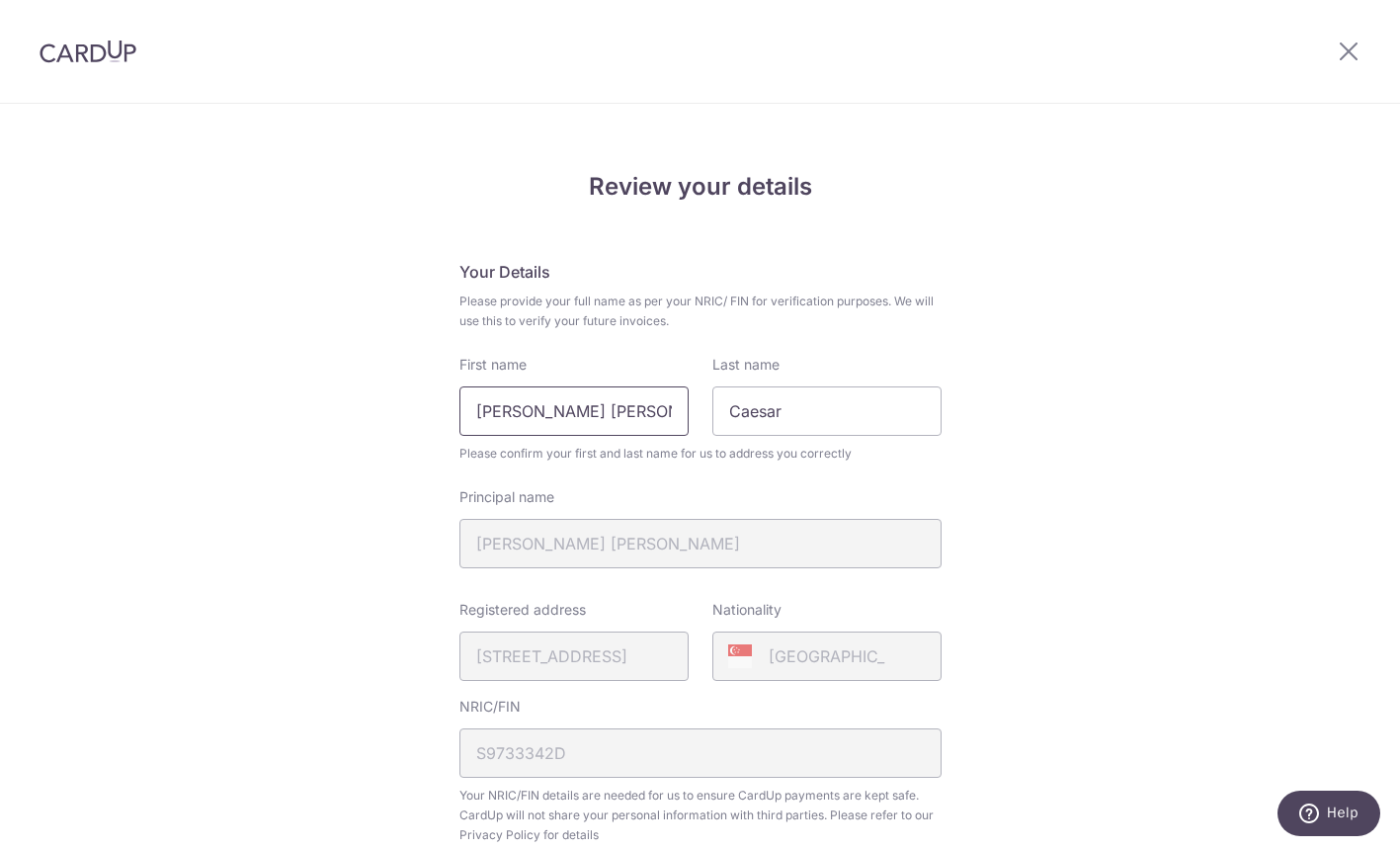 type on "Caesar Jian Zhang" 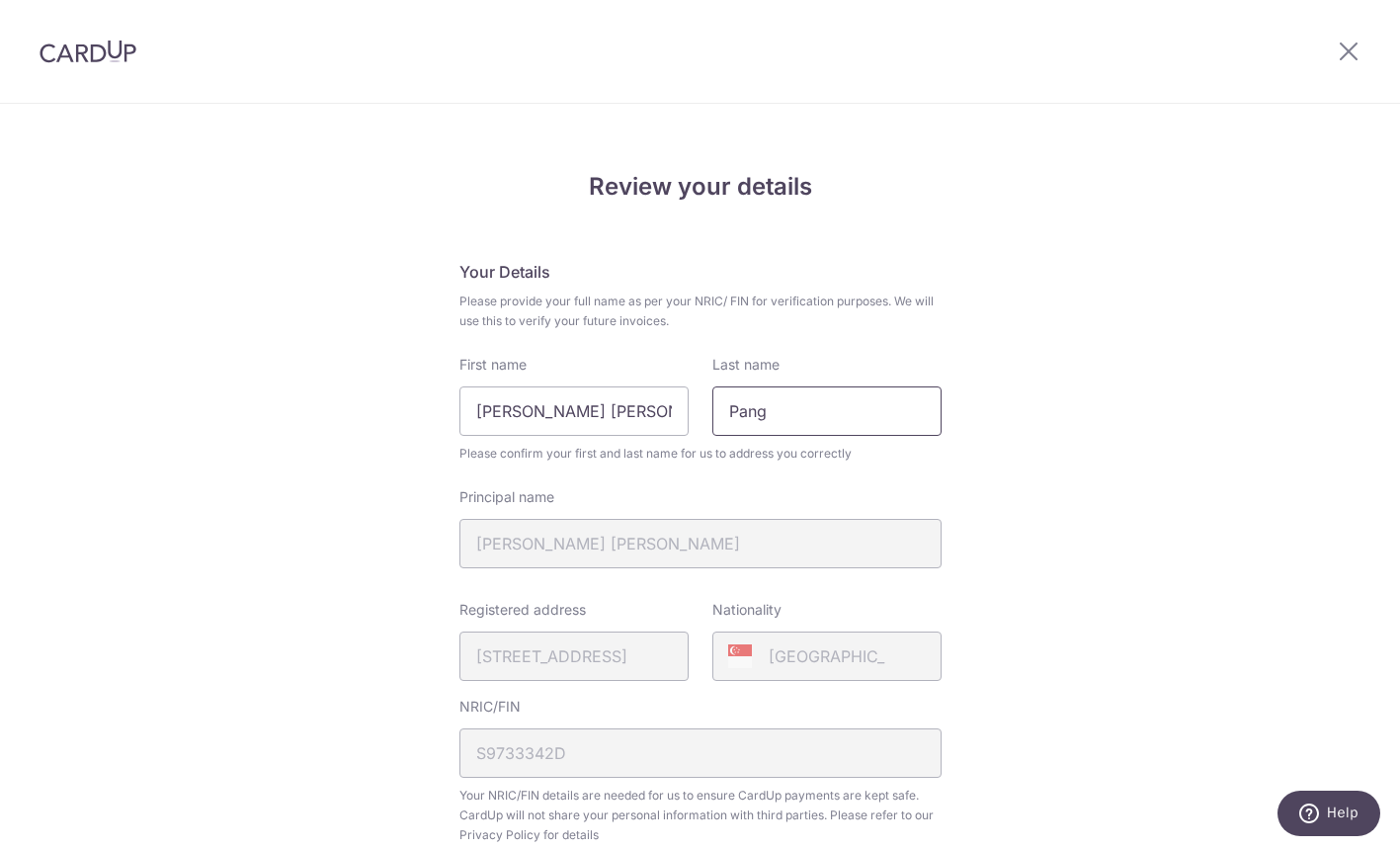 type on "Pang" 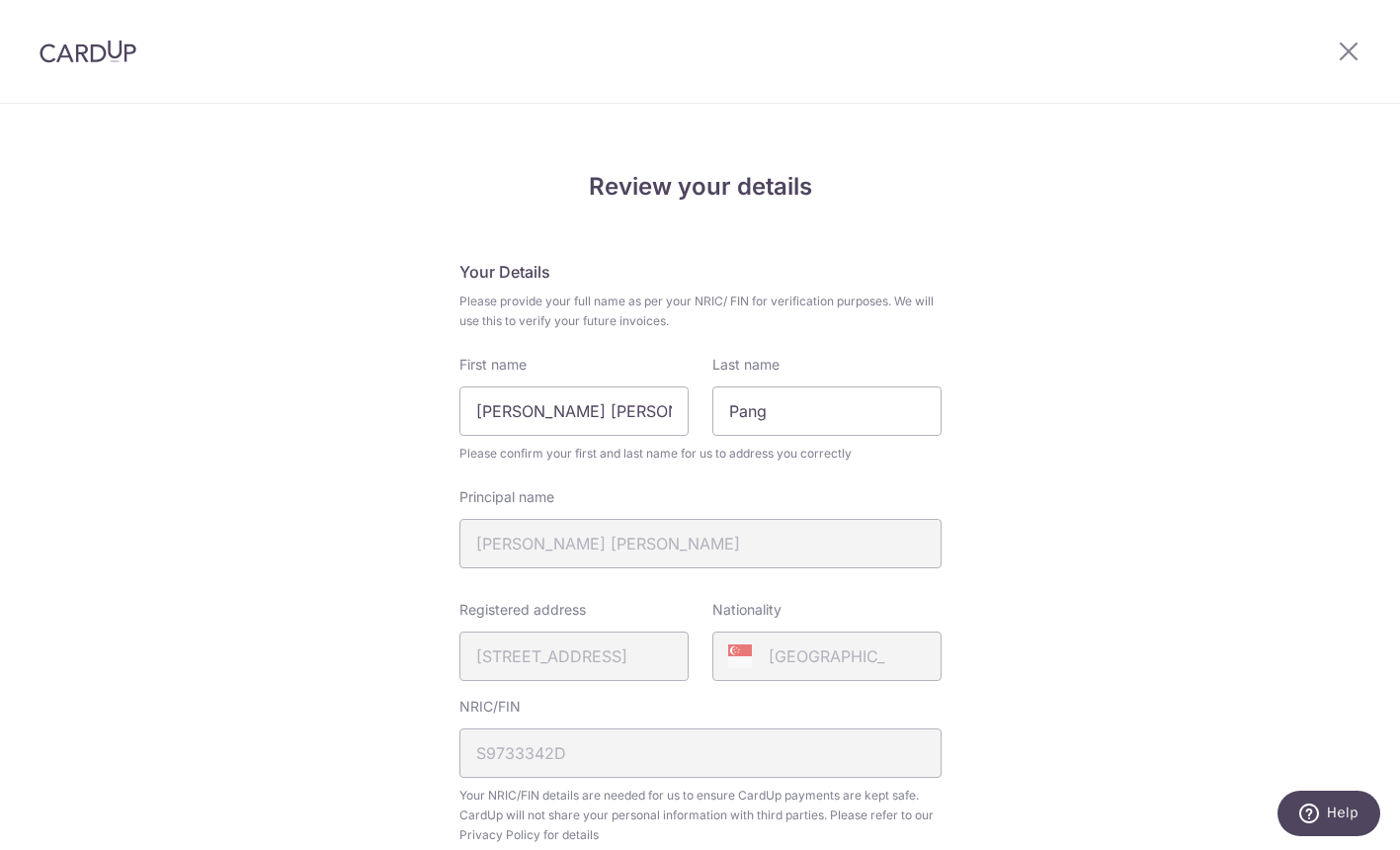 click on "Your Details
Please provide your full name as per your NRIC/ FIN for verification purposes. We will use this to verify your future invoices.
First name
Caesar Jian Zhang
Last name
Pang
Please confirm your first and last name for us to address you correctly
Principal name
CAESAR PANG JIAN ZHANG
Registered address
1E, CANTONMENT ROAD, 17, 53, SINGAPORE, 085501
Nationality
Singapore" at bounding box center (700, 693) 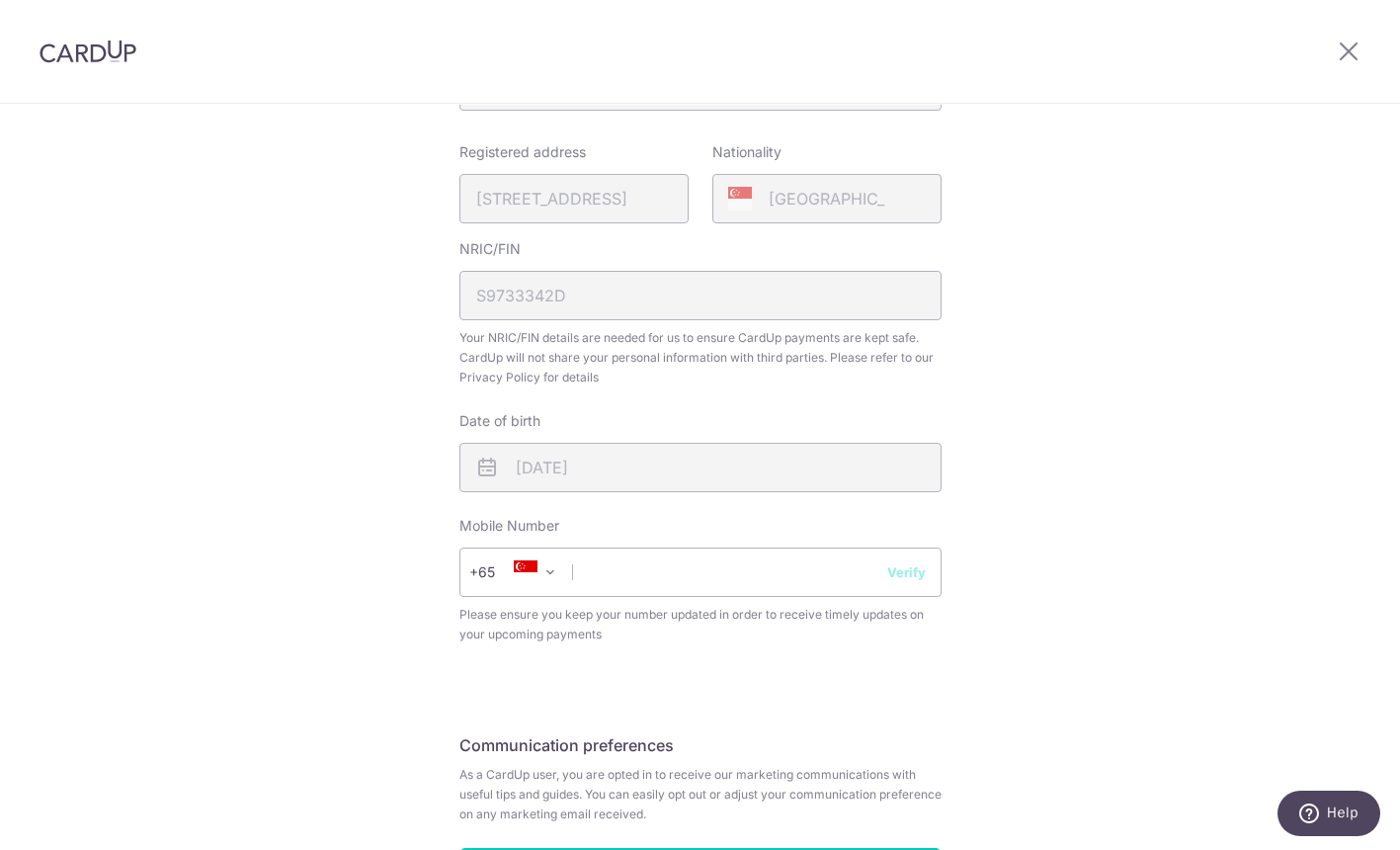 scroll, scrollTop: 460, scrollLeft: 0, axis: vertical 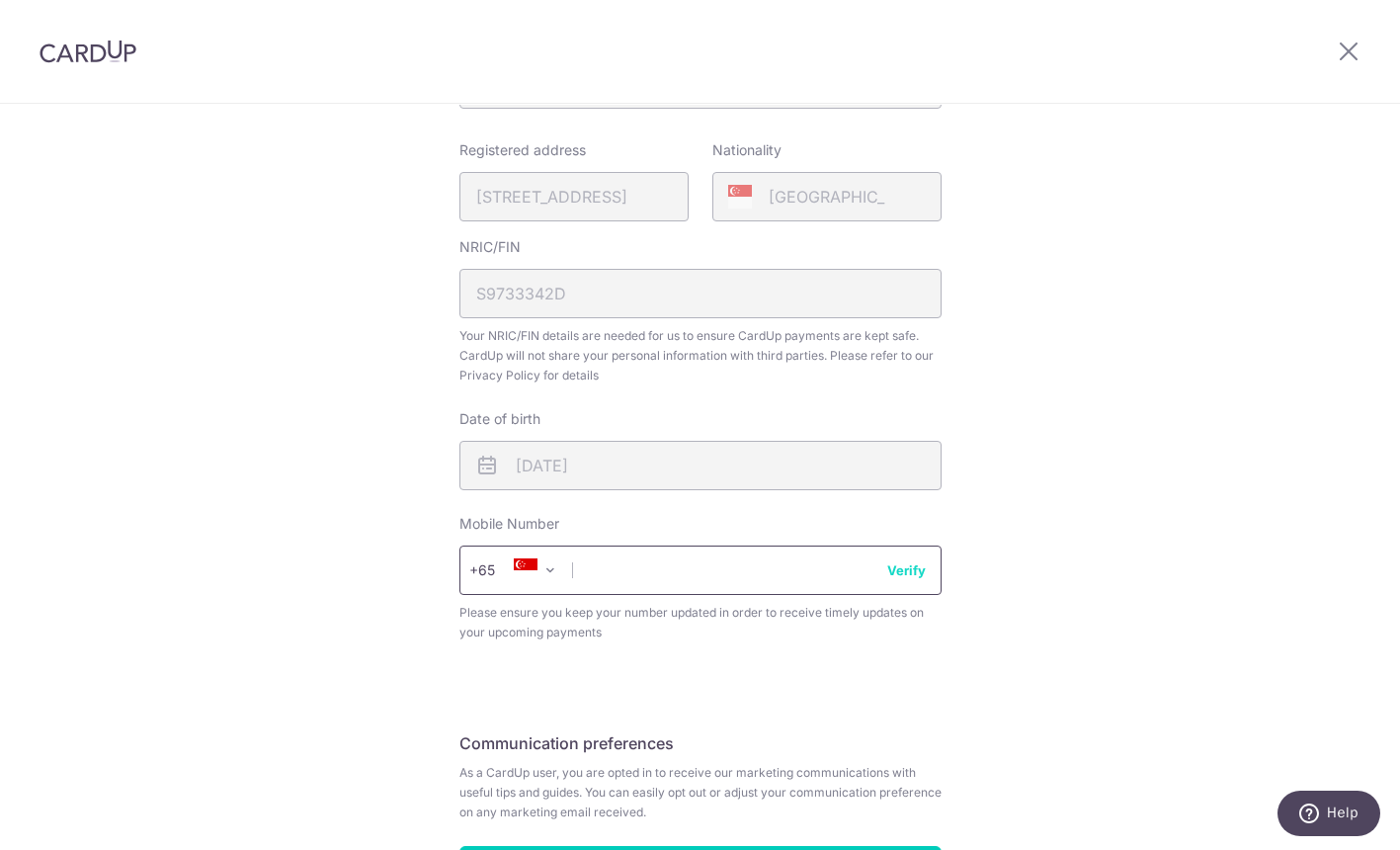 click at bounding box center (700, 570) 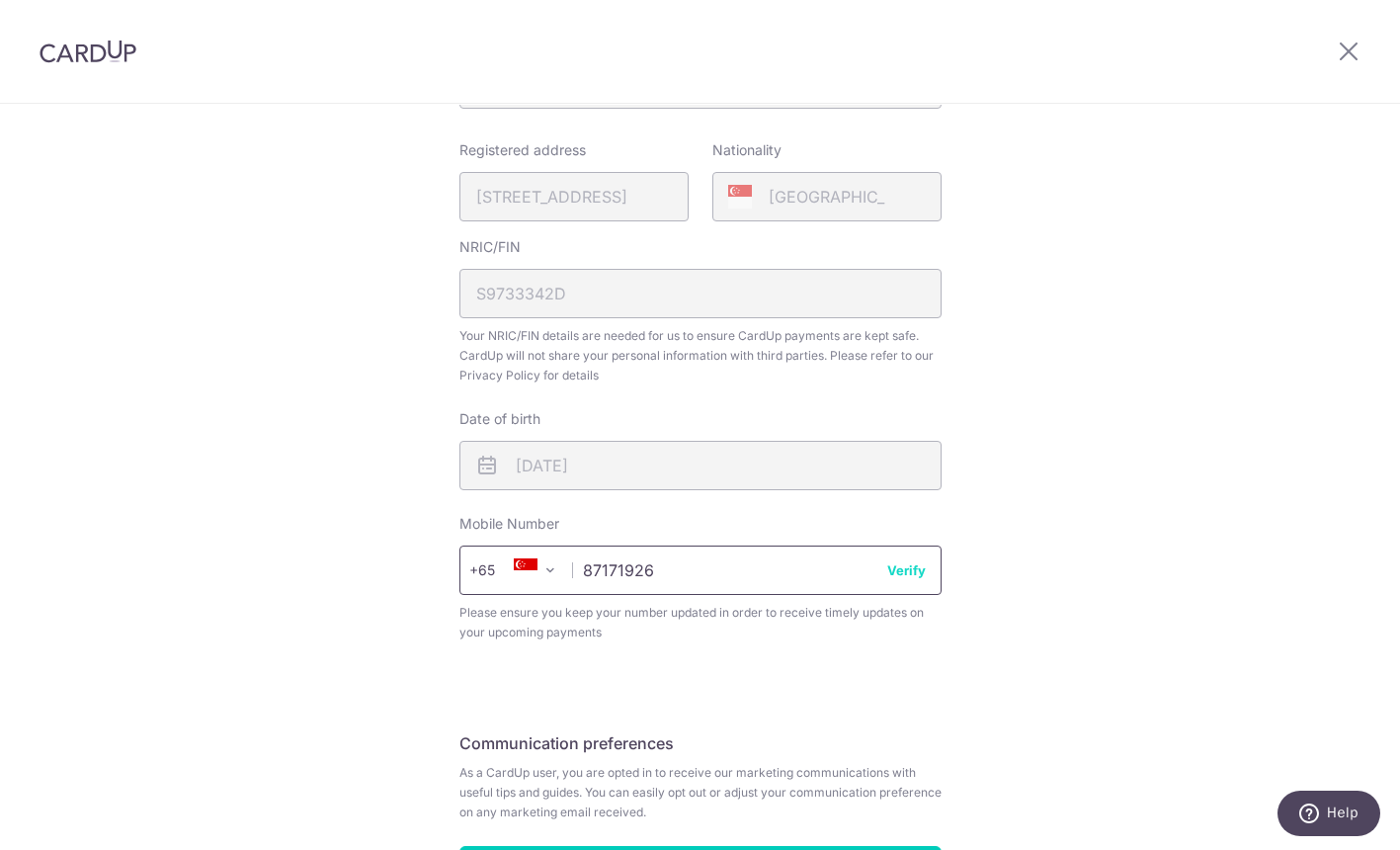 type on "87171926" 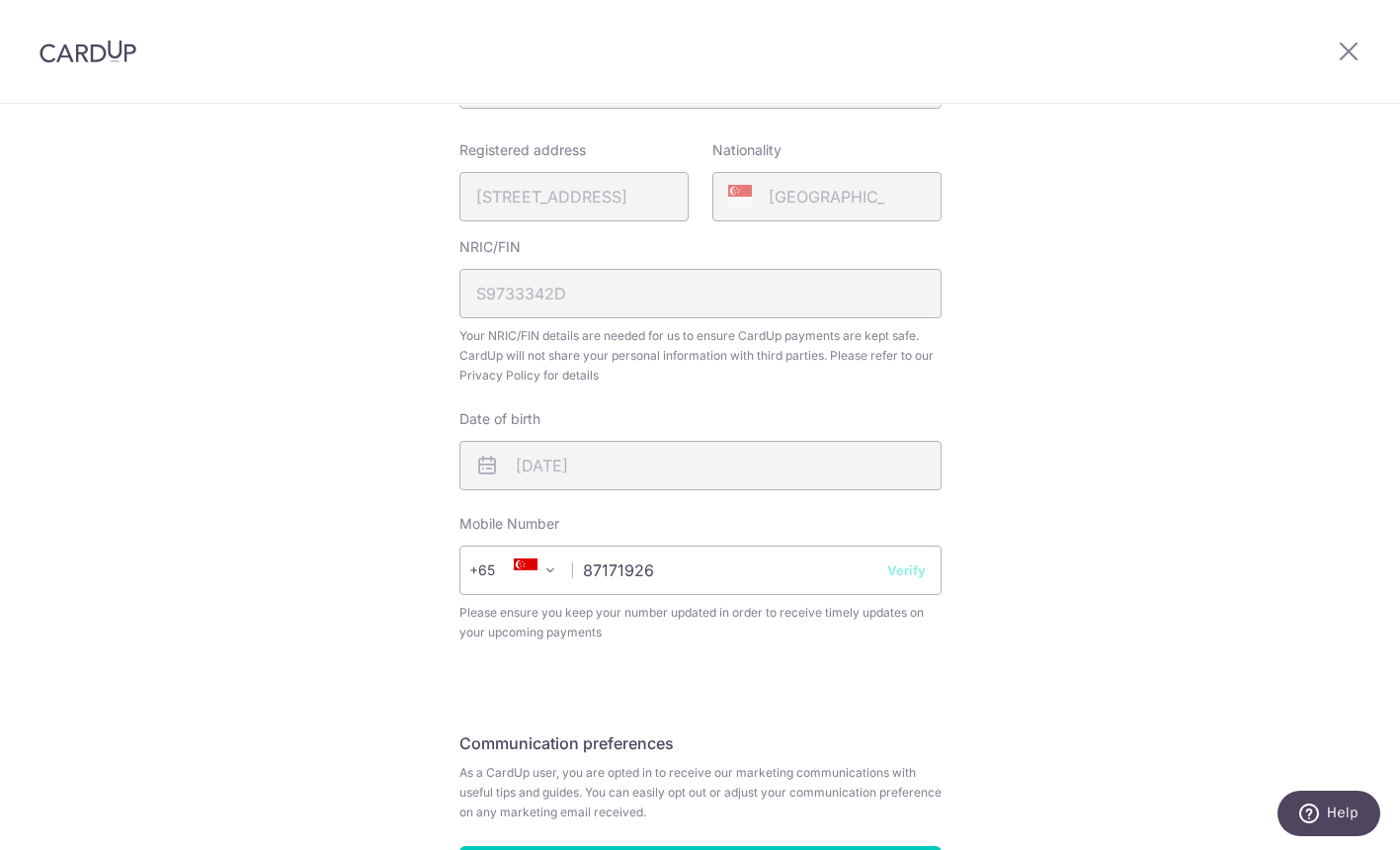 click on "Verify" at bounding box center [906, 570] 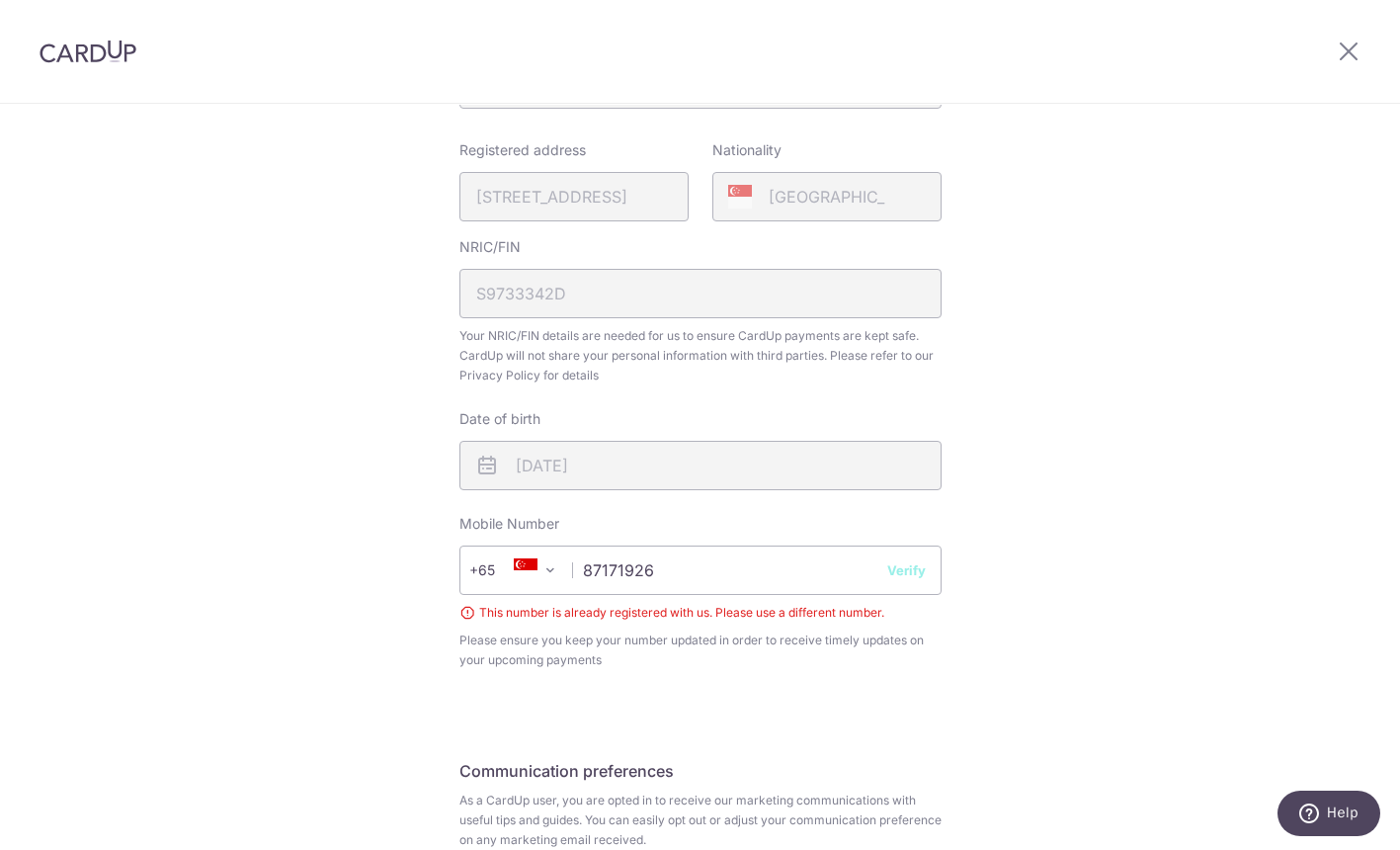 click on "Verify" at bounding box center (906, 570) 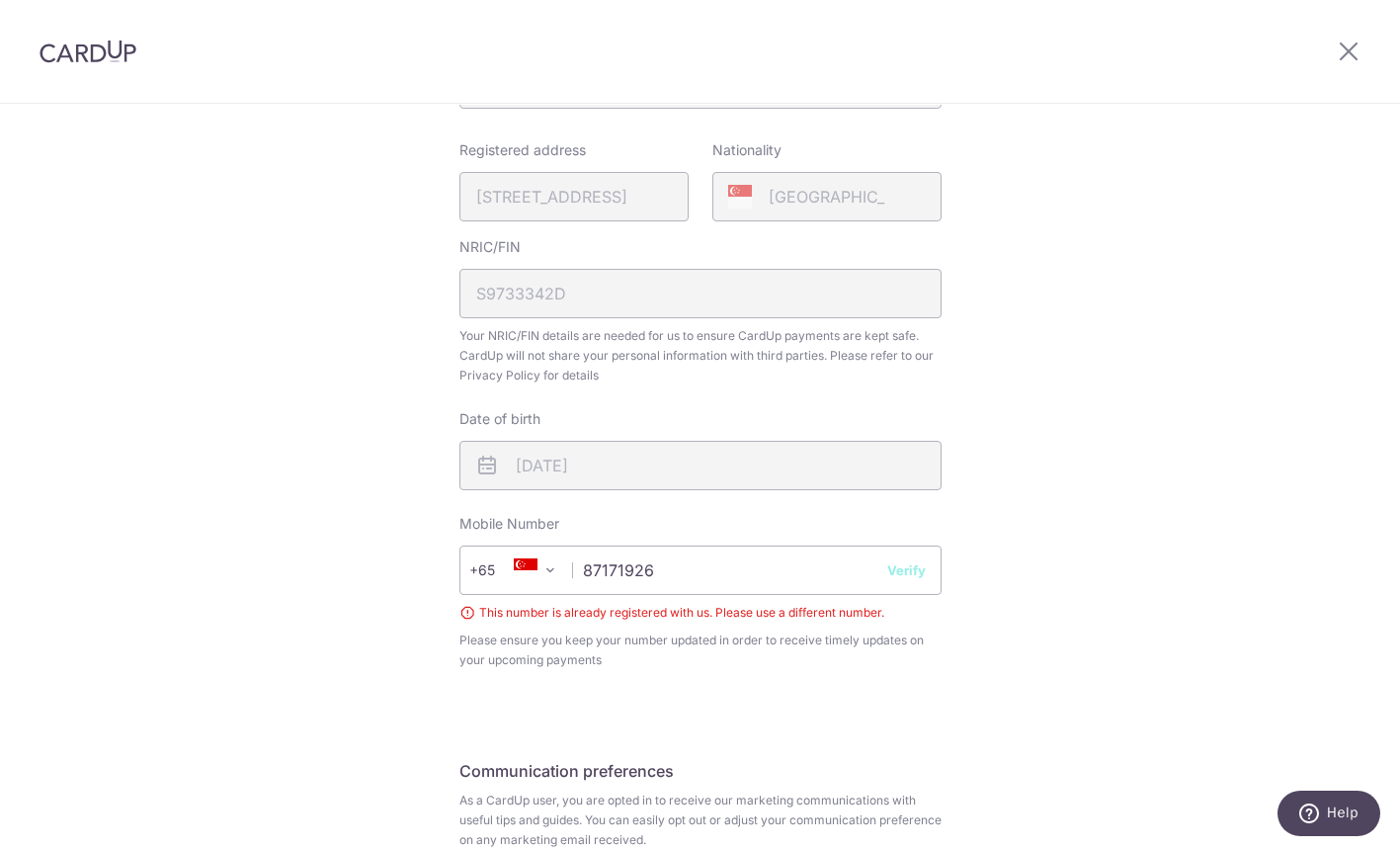 scroll, scrollTop: 641, scrollLeft: 0, axis: vertical 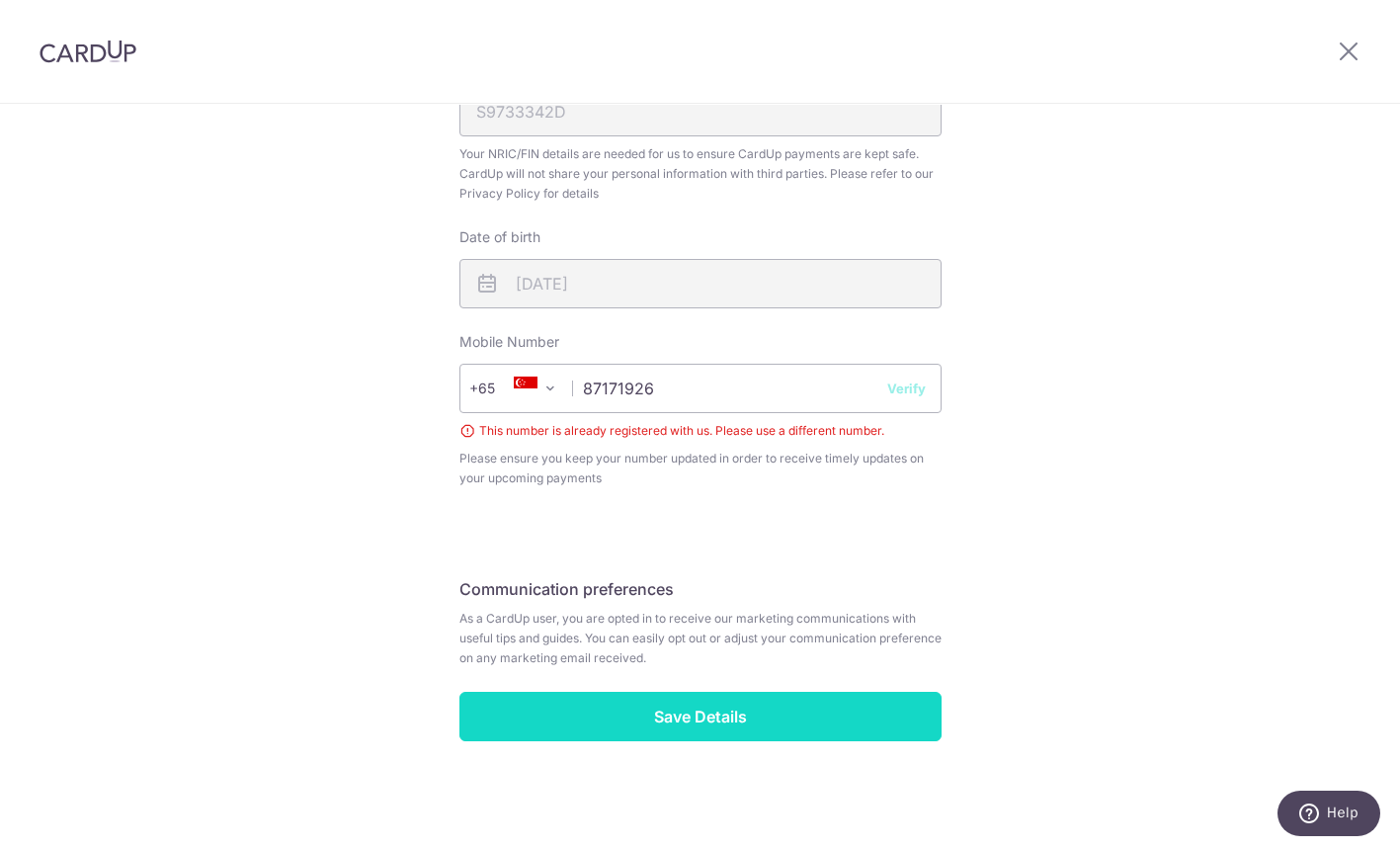 click on "Save Details" at bounding box center [700, 717] 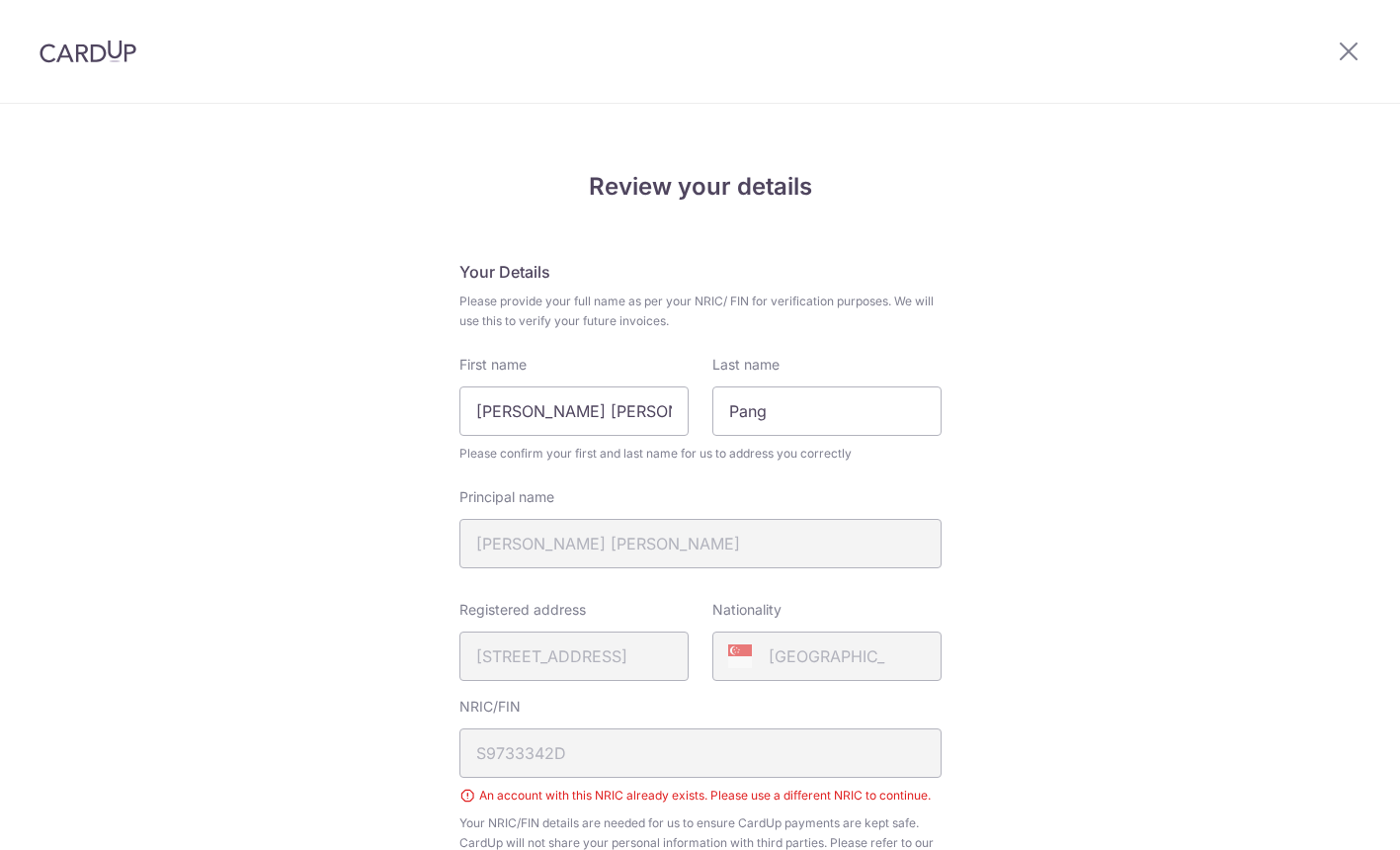scroll, scrollTop: 0, scrollLeft: 0, axis: both 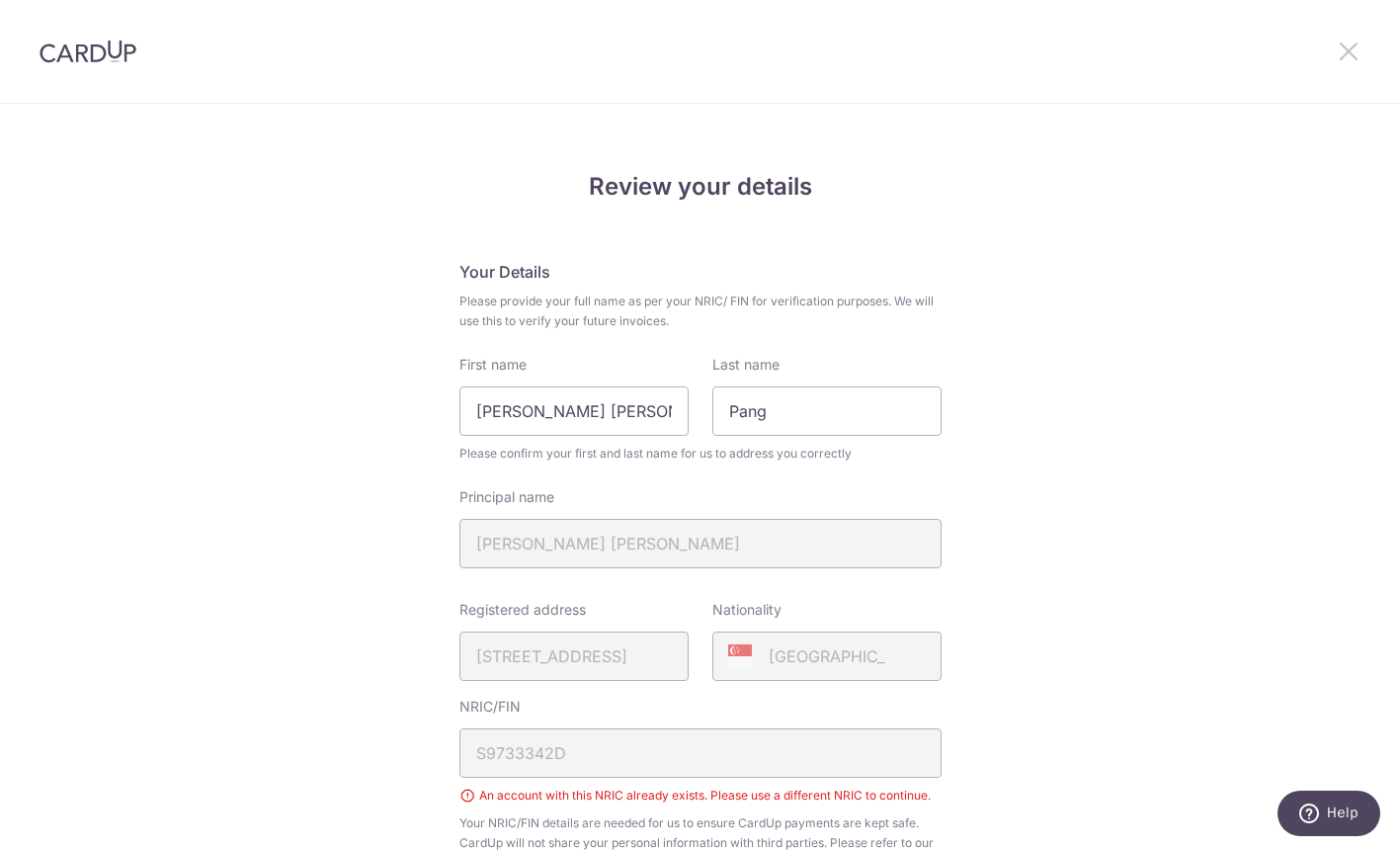 click at bounding box center (1349, 50) 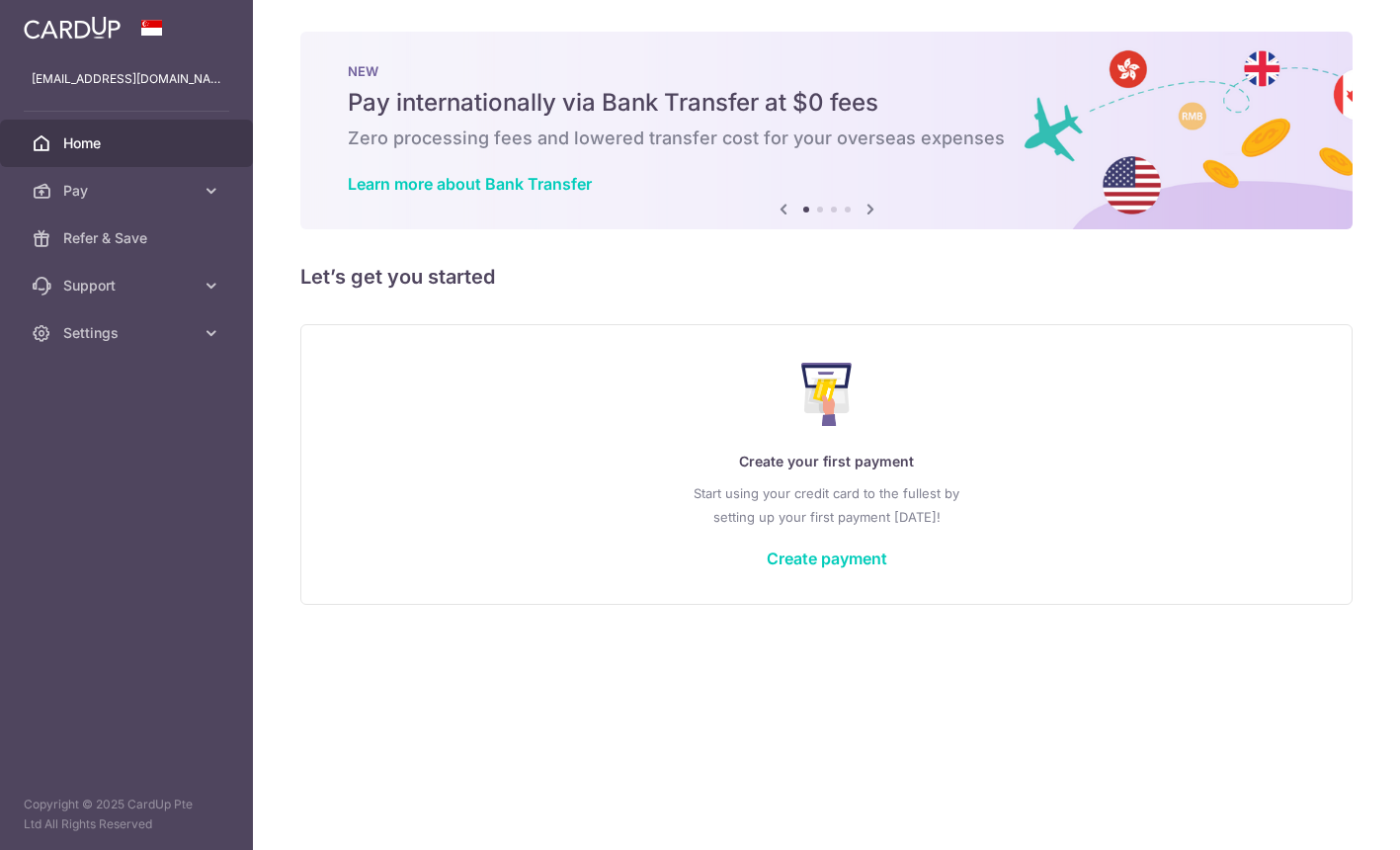 scroll, scrollTop: 0, scrollLeft: 0, axis: both 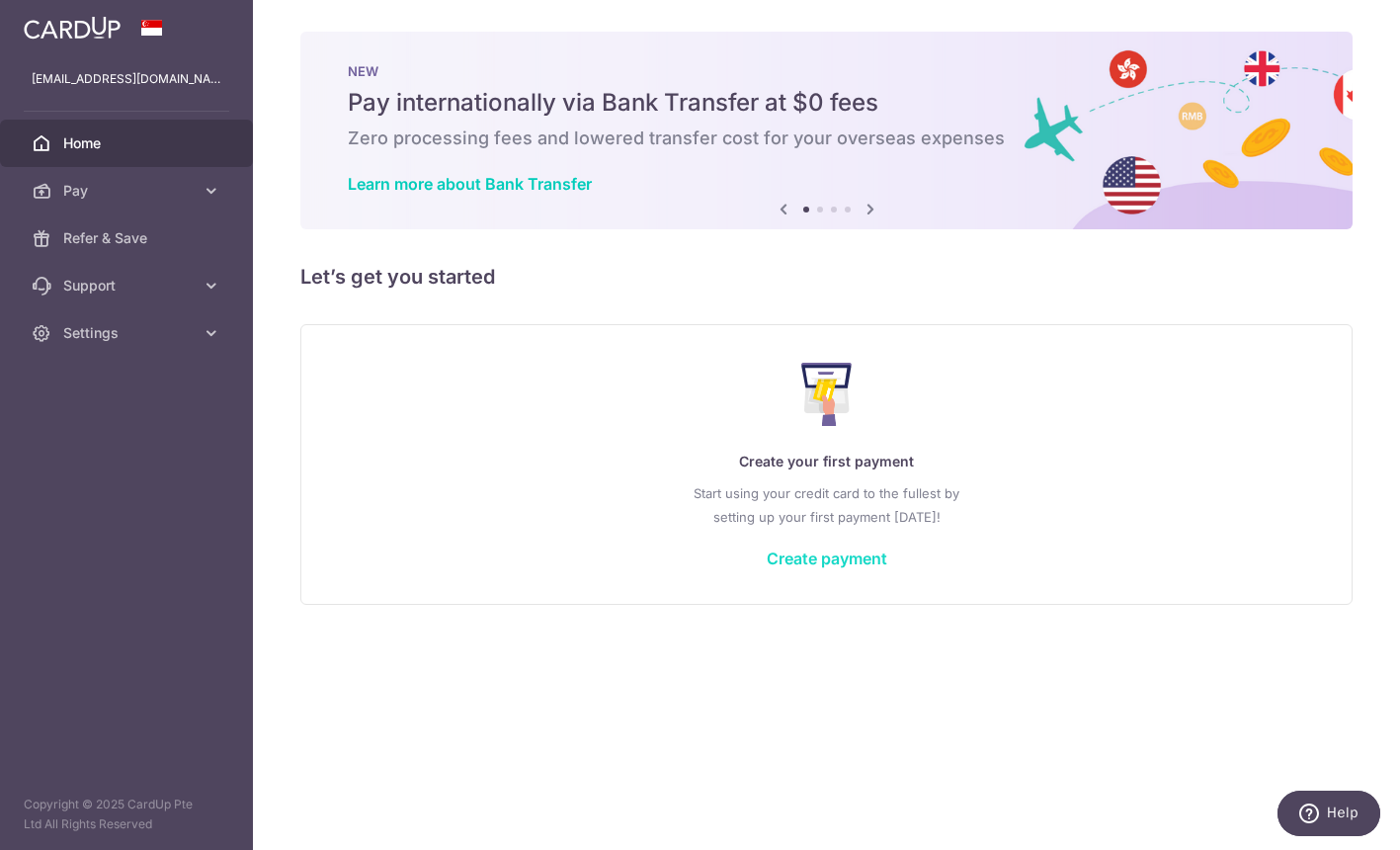 click on "Create payment" at bounding box center (827, 558) 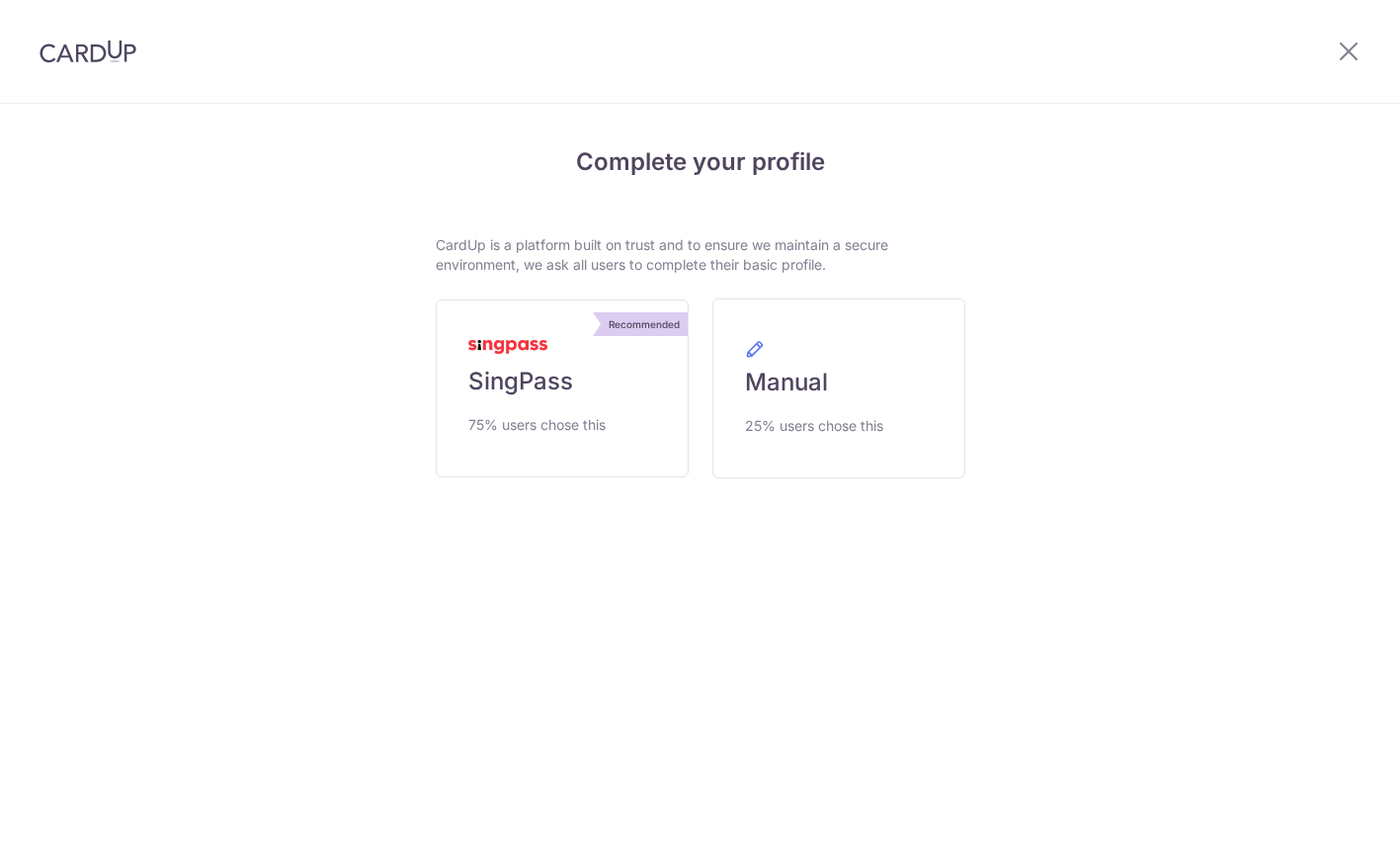 scroll, scrollTop: 0, scrollLeft: 0, axis: both 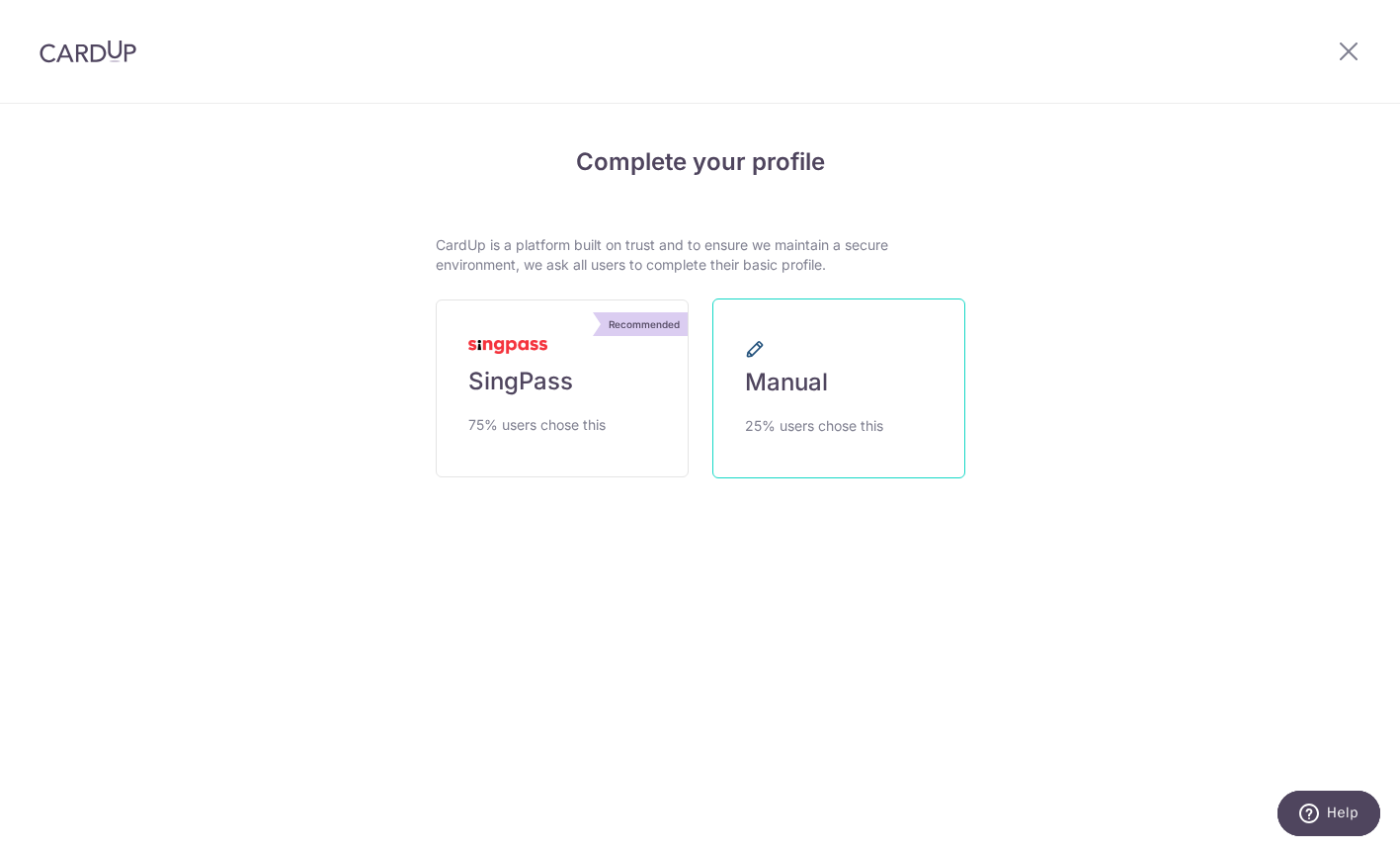 click on "Manual" at bounding box center [786, 382] 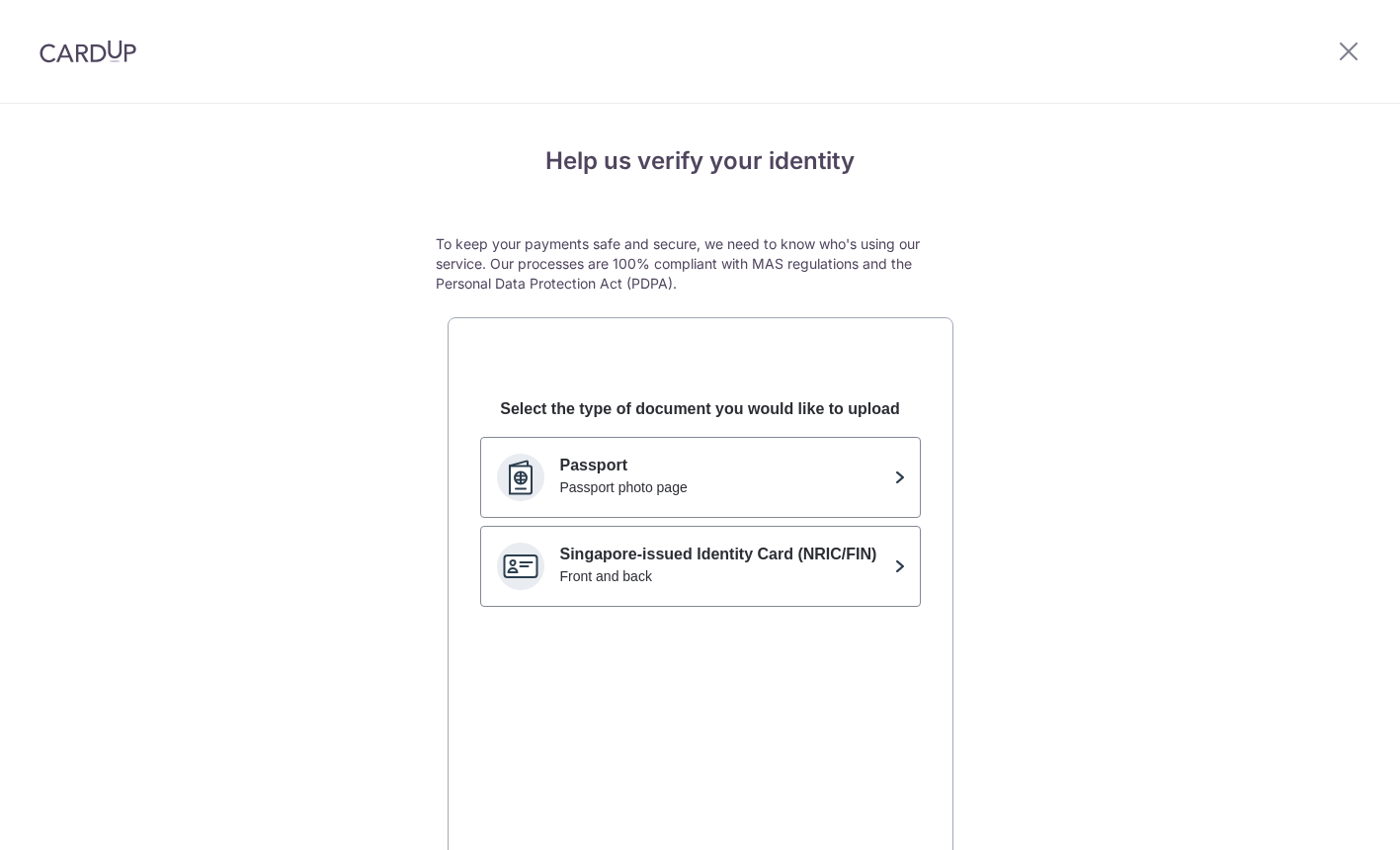scroll, scrollTop: 0, scrollLeft: 0, axis: both 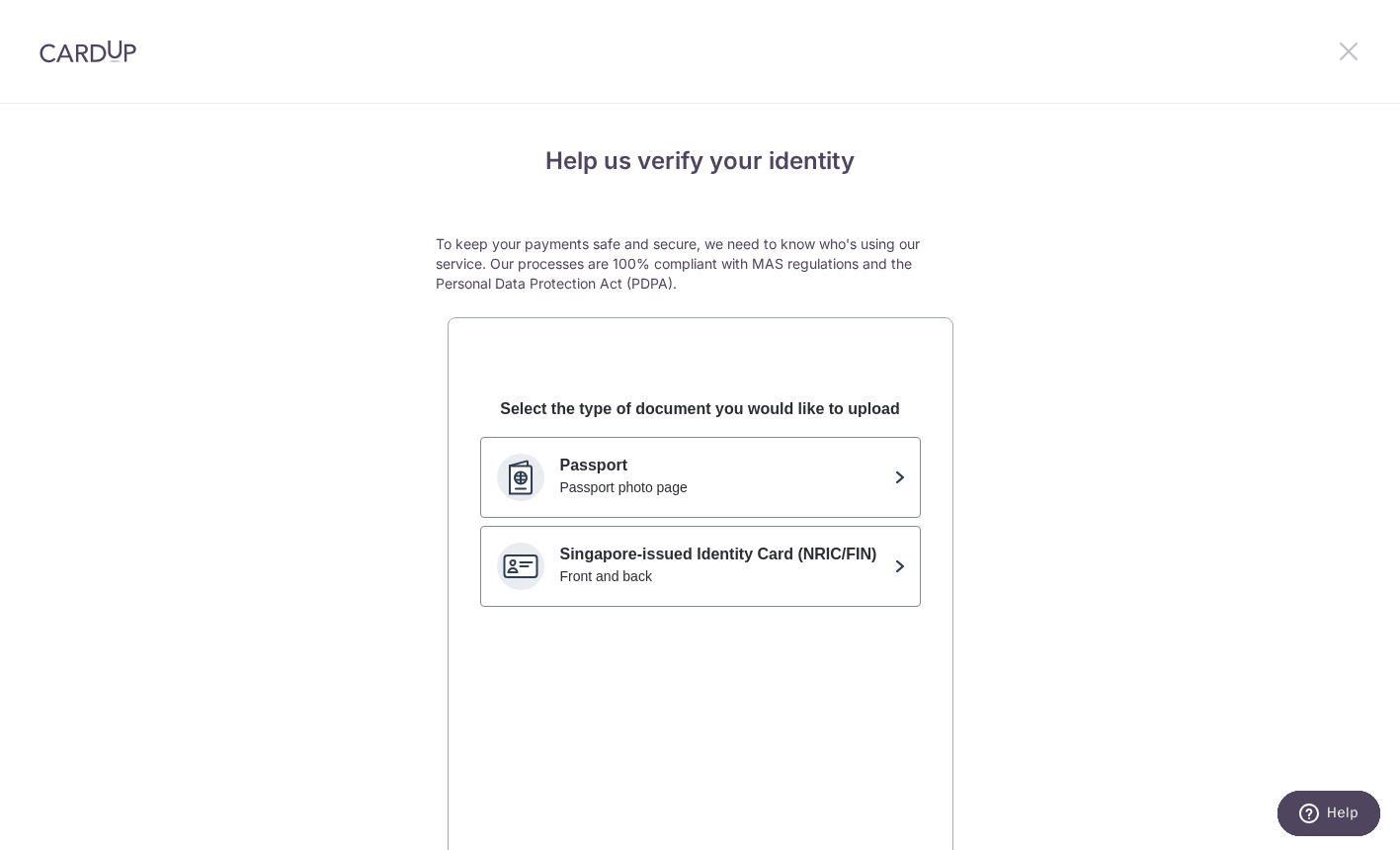 click at bounding box center [1349, 50] 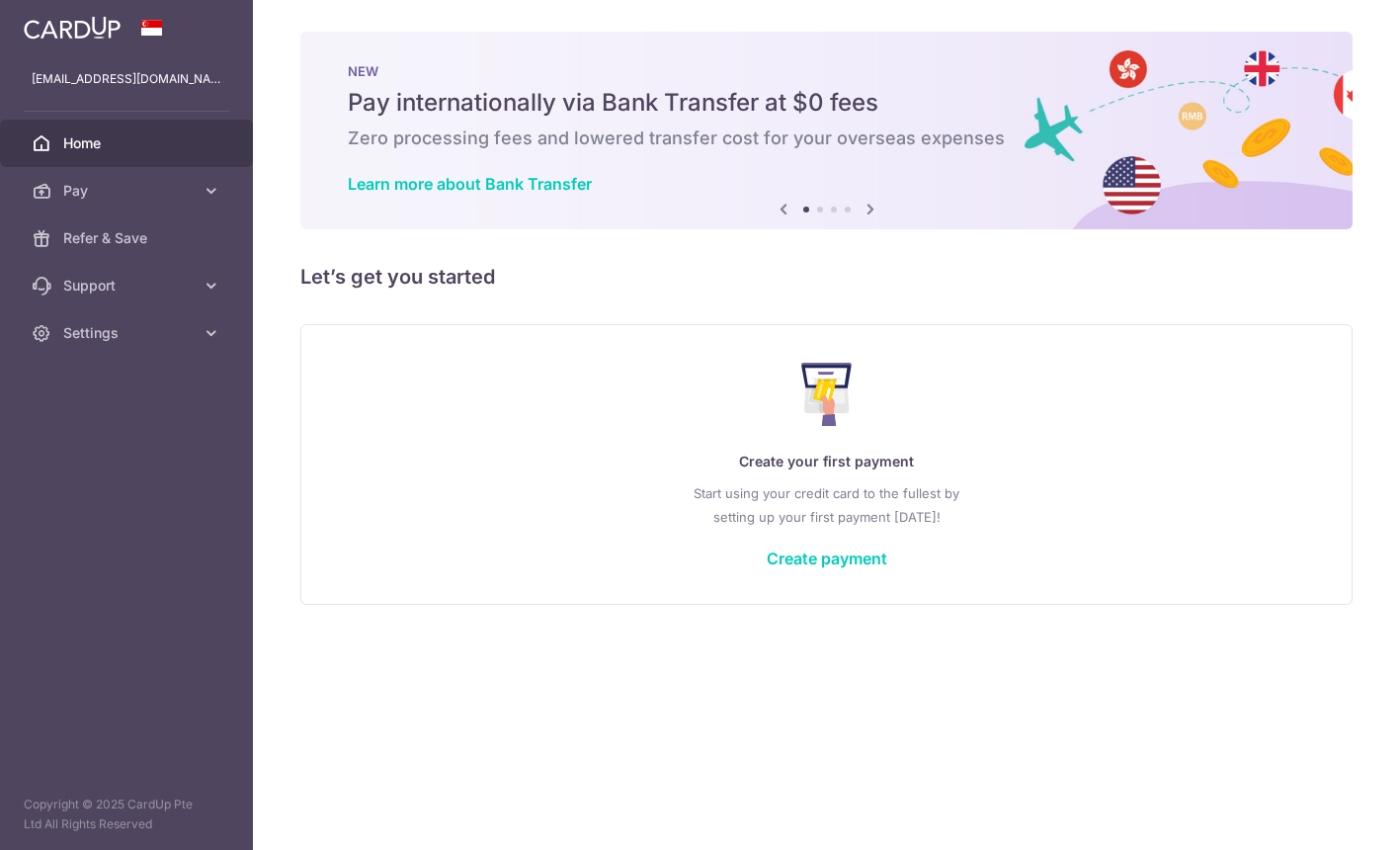 scroll, scrollTop: 0, scrollLeft: 0, axis: both 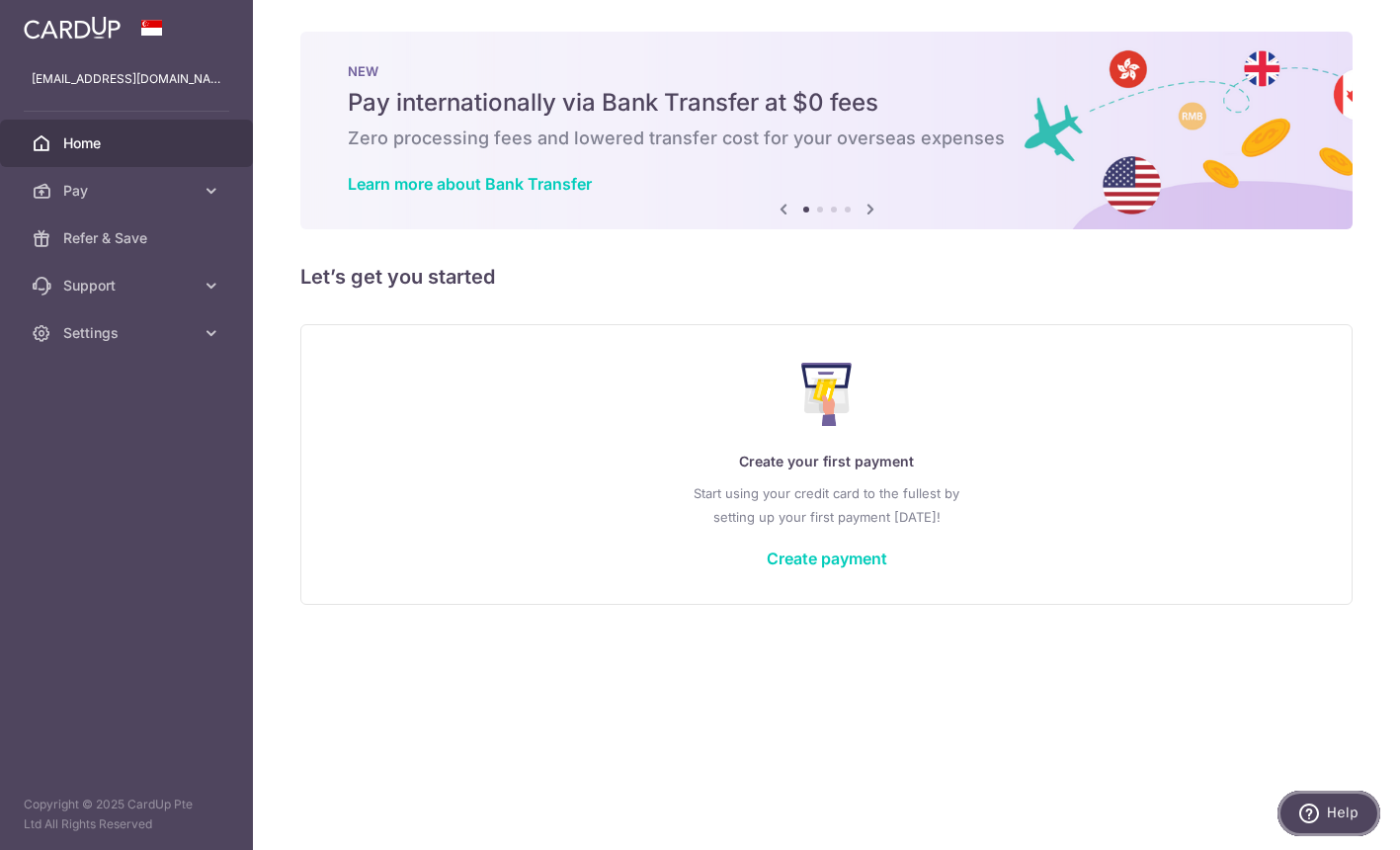 click at bounding box center (1313, 813) 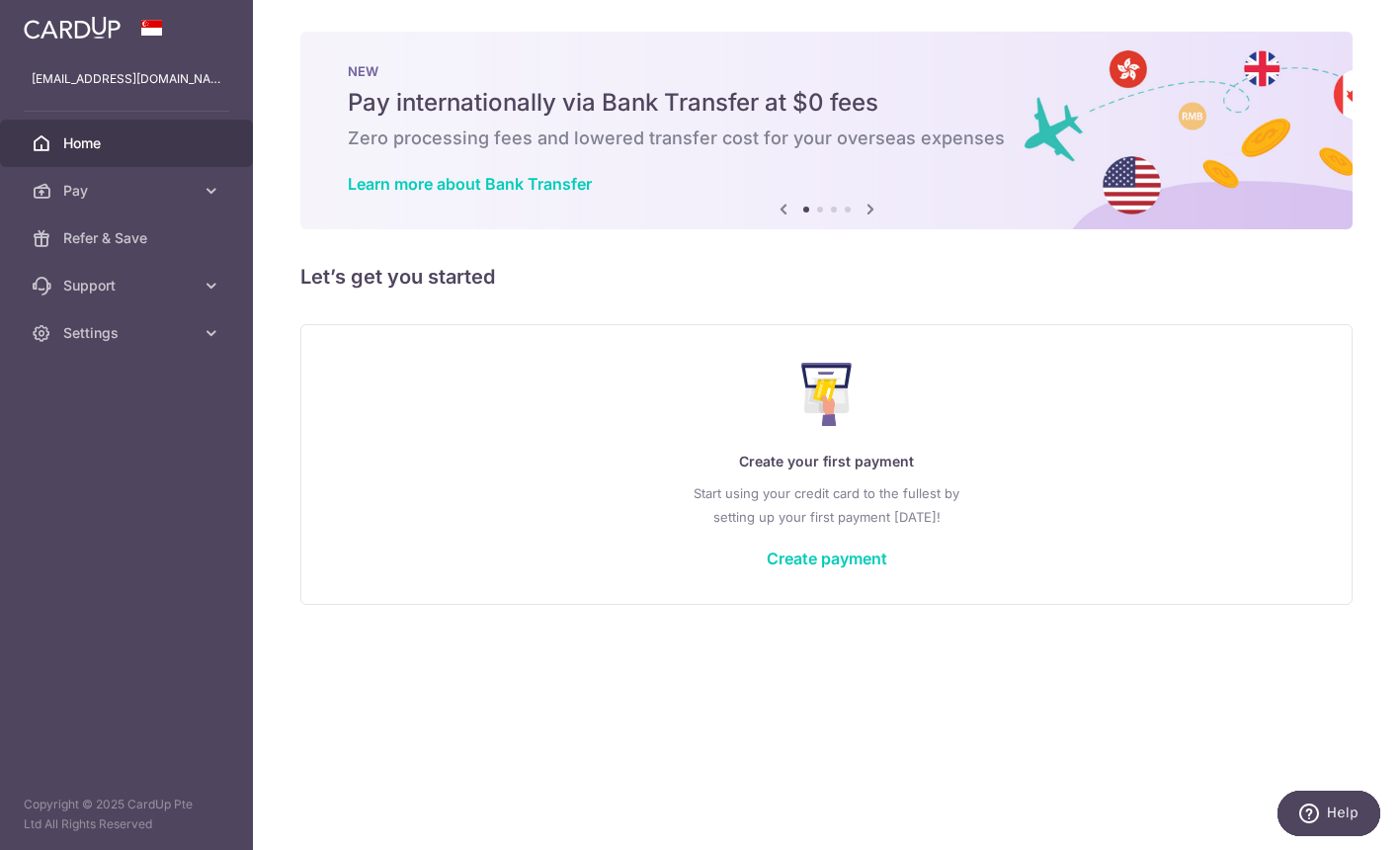 scroll, scrollTop: 0, scrollLeft: 0, axis: both 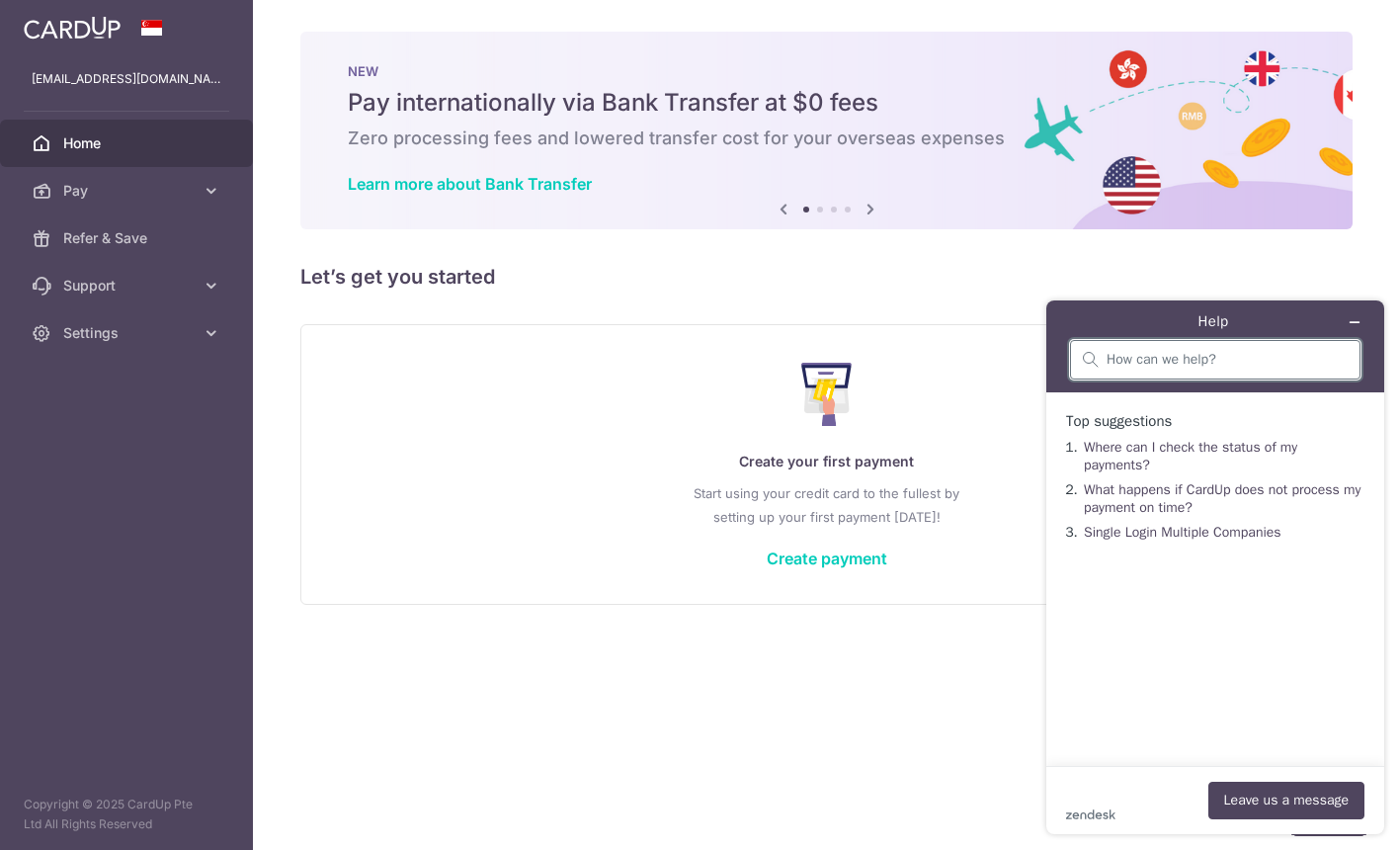 click at bounding box center [1227, 360] 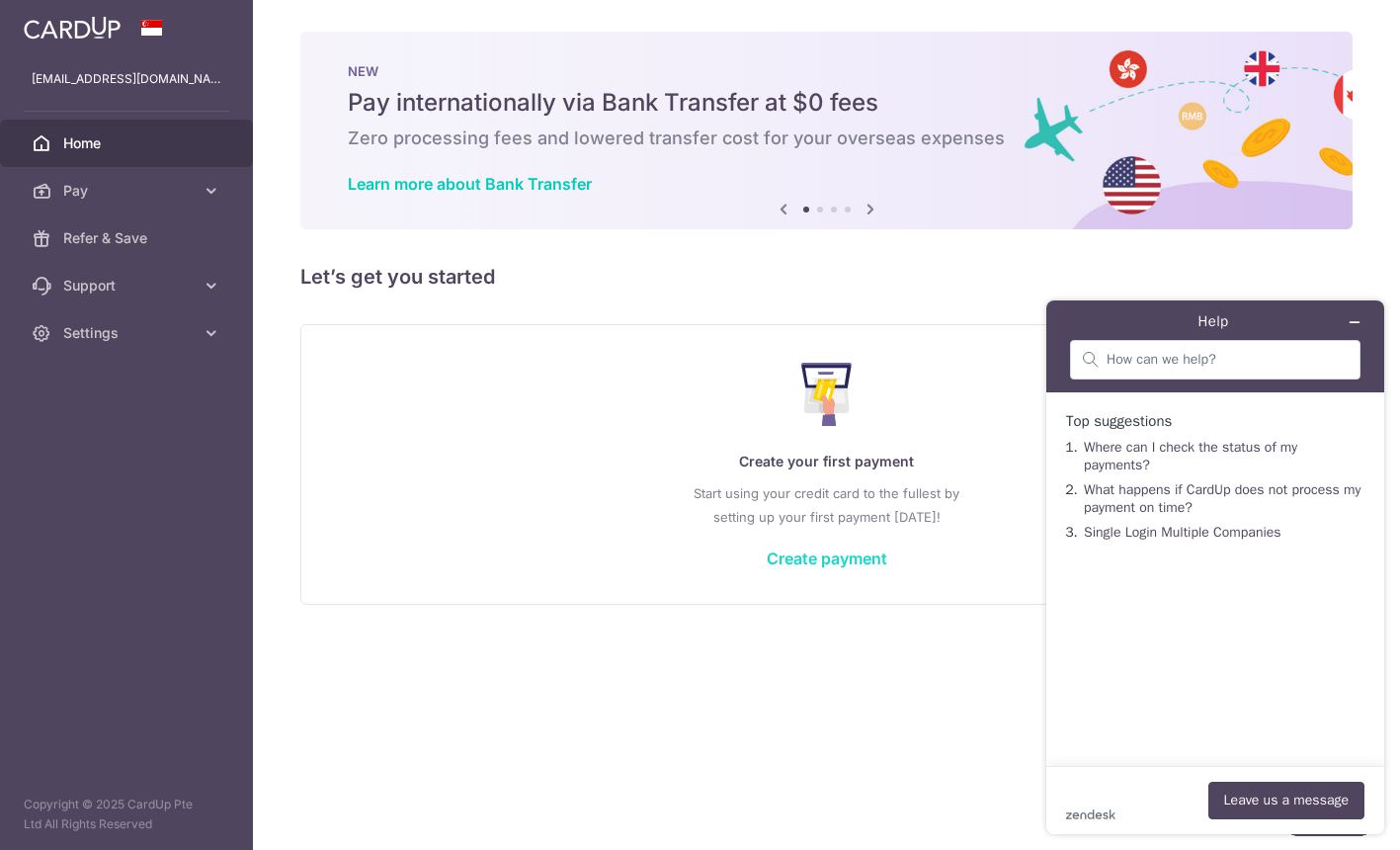 click on "Create payment" at bounding box center [827, 558] 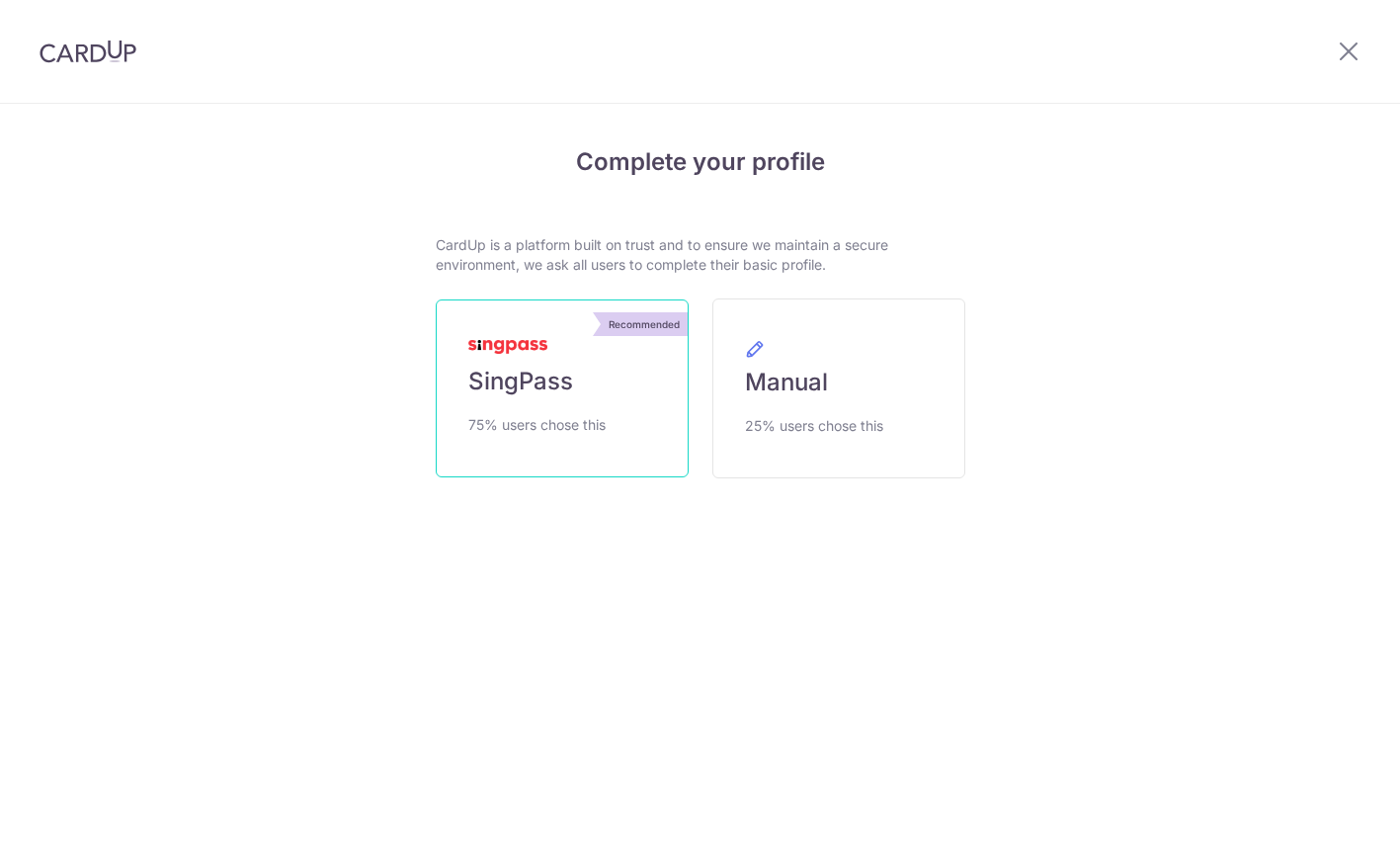 scroll, scrollTop: 0, scrollLeft: 0, axis: both 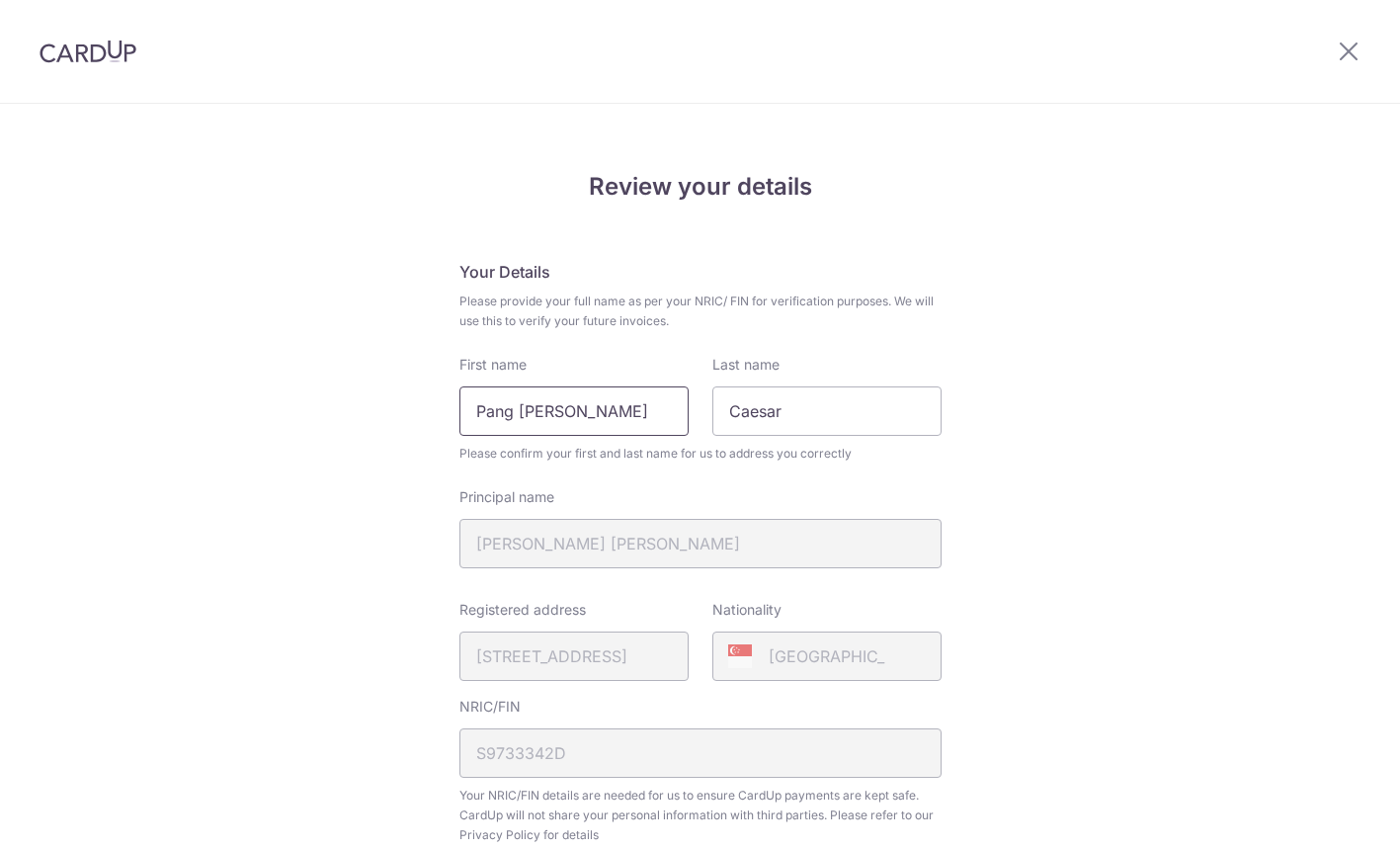 click on "Pang Jian Zhang" at bounding box center (574, 411) 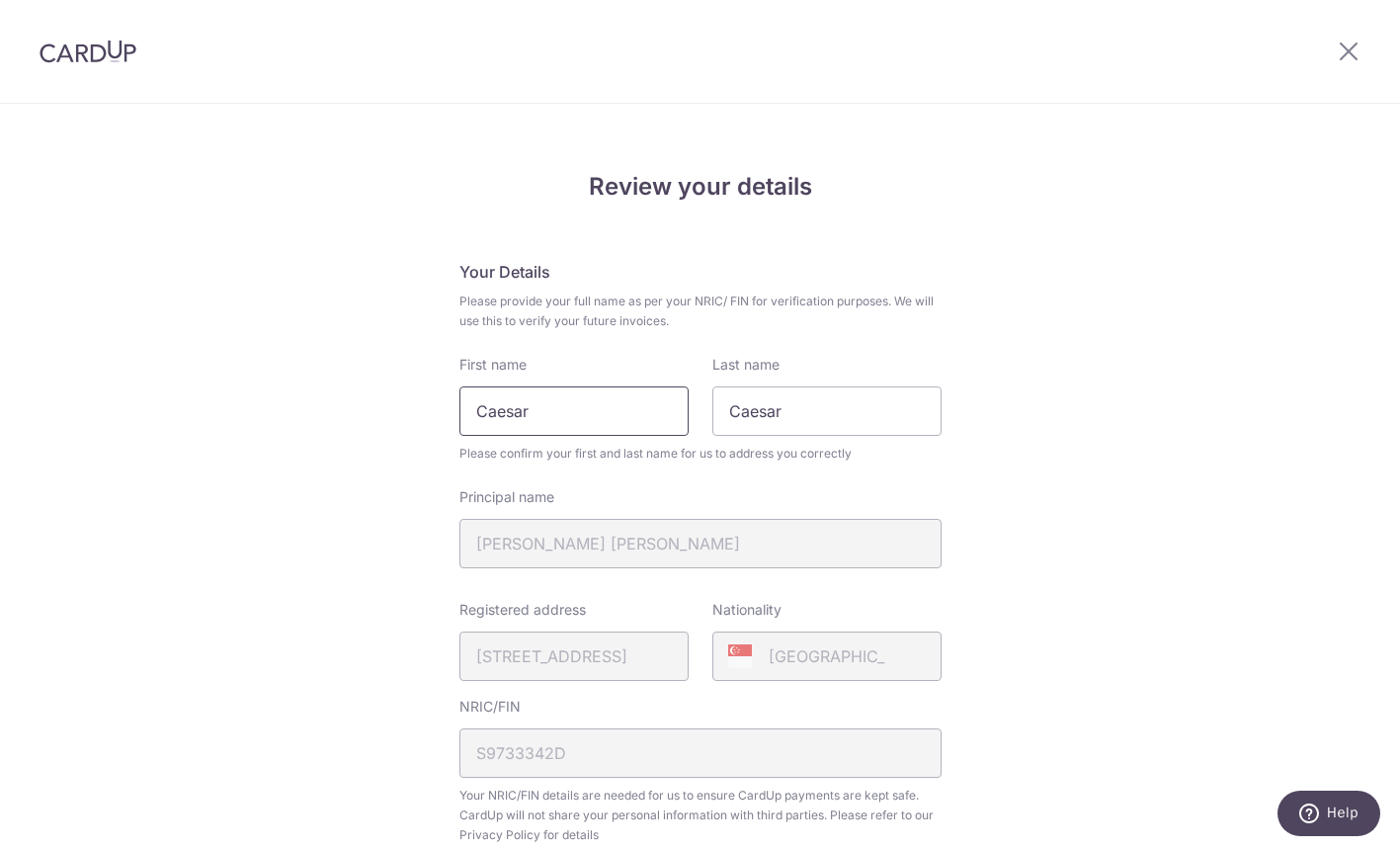 click on "Caesar" at bounding box center (574, 411) 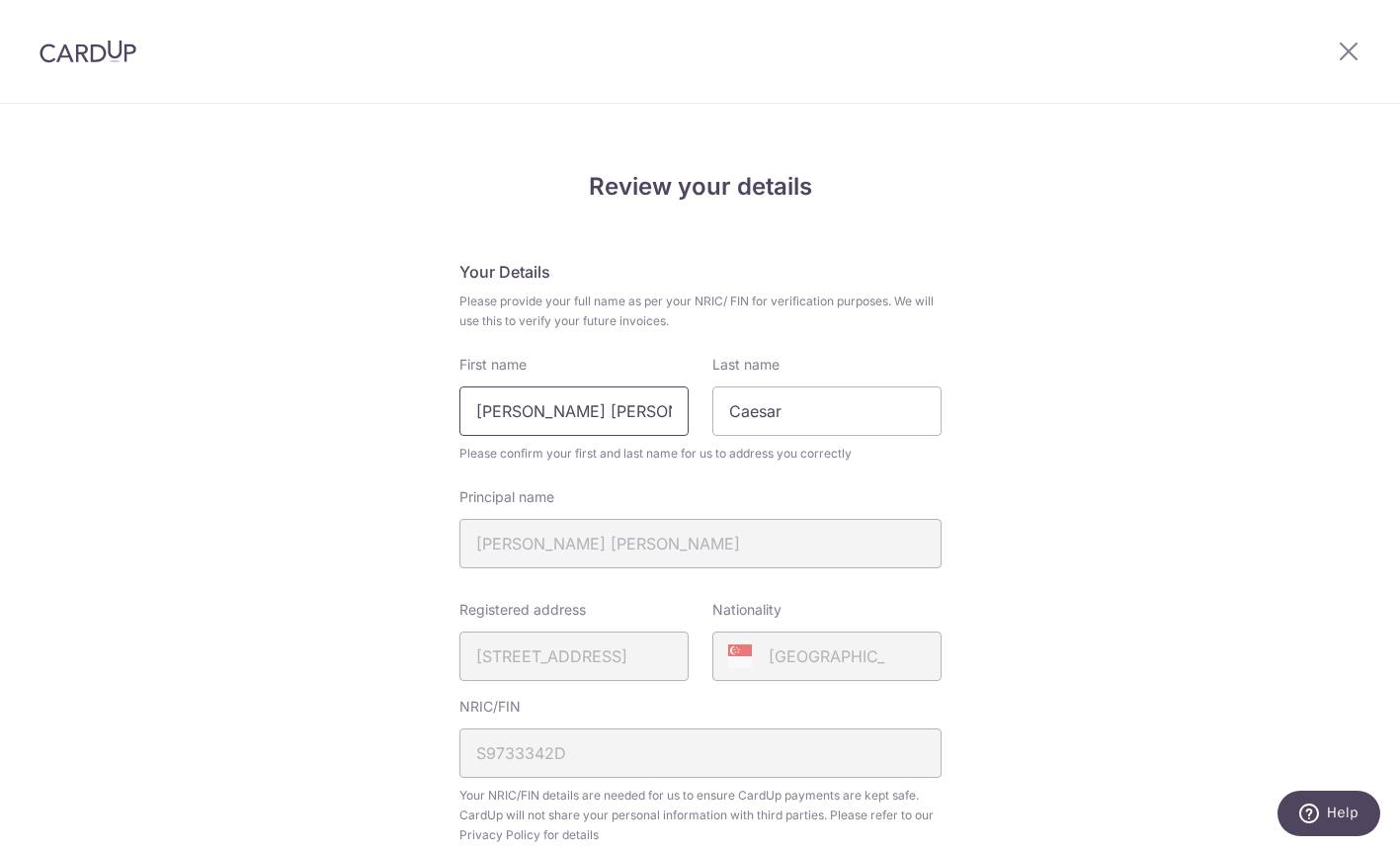 type on "[PERSON_NAME] [PERSON_NAME]" 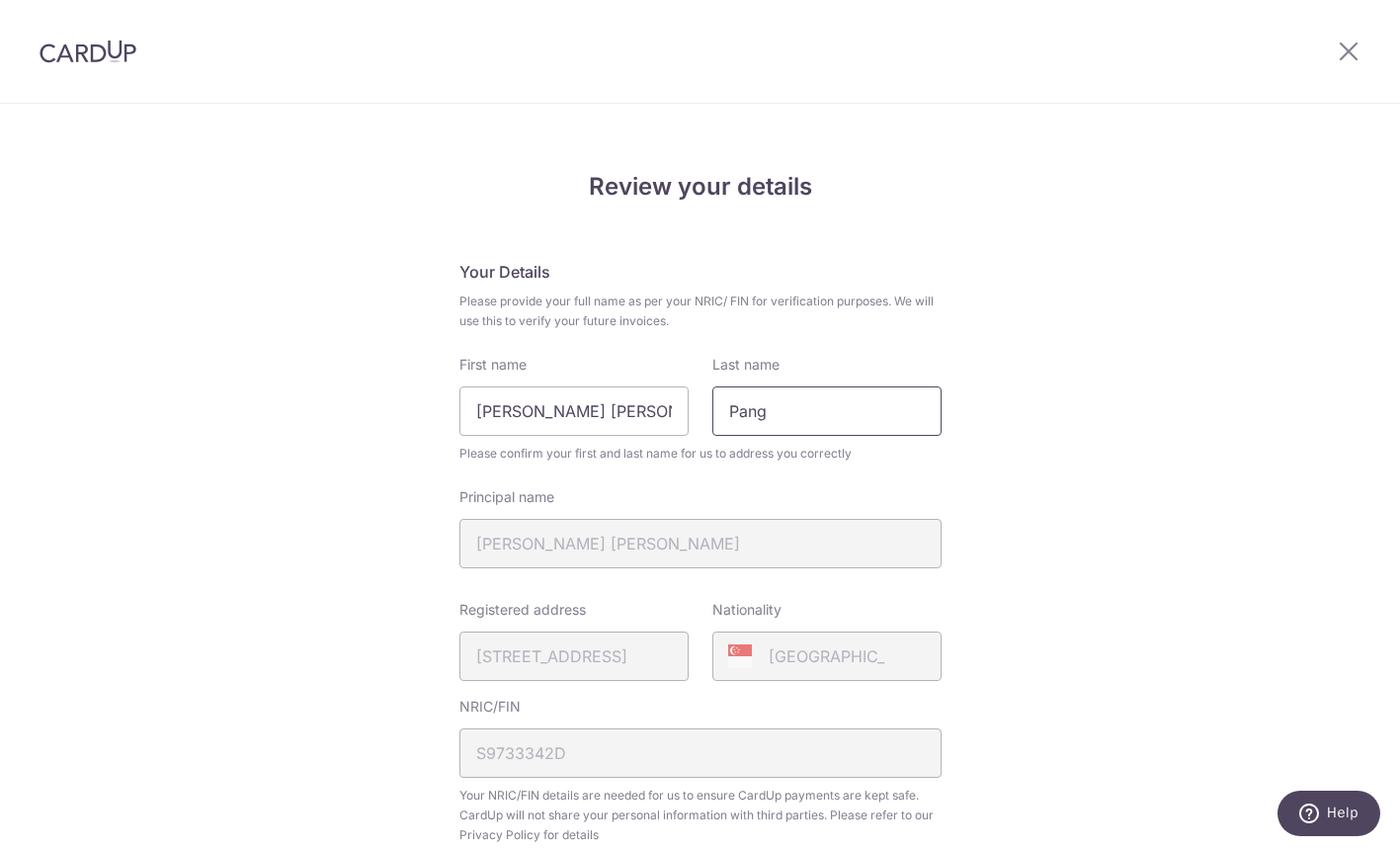 type on "Pang" 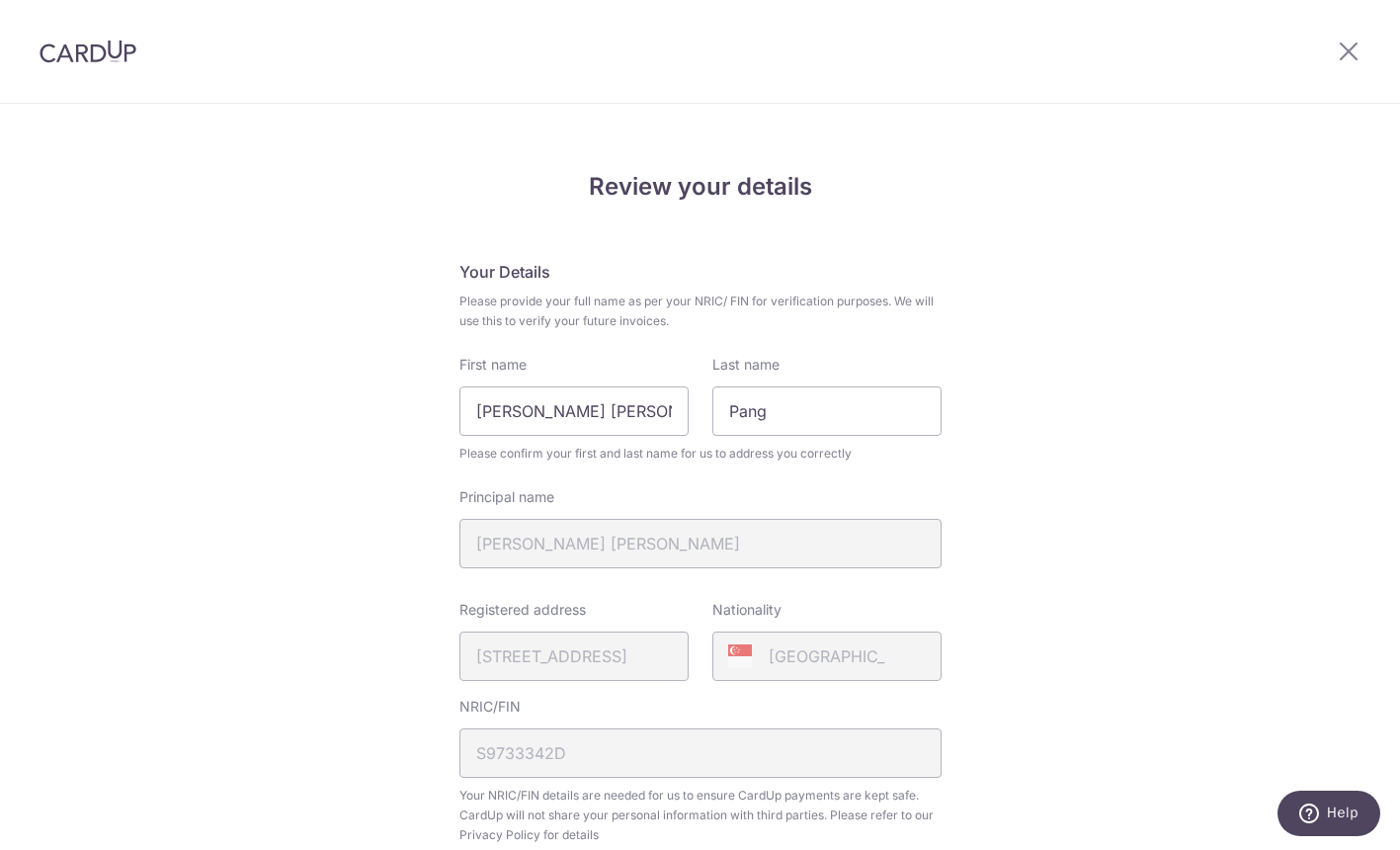 click on "Review your details
Your Details
Please provide your full name as per your NRIC/ FIN for verification purposes. We will use this to verify your future invoices.
First name
[PERSON_NAME] [PERSON_NAME]
Last name
[GEOGRAPHIC_DATA]
Please confirm your first and last name for us to address you correctly
Principal name
[PERSON_NAME] [PERSON_NAME]
Registered address
[STREET_ADDRESS]" at bounding box center (700, 784) 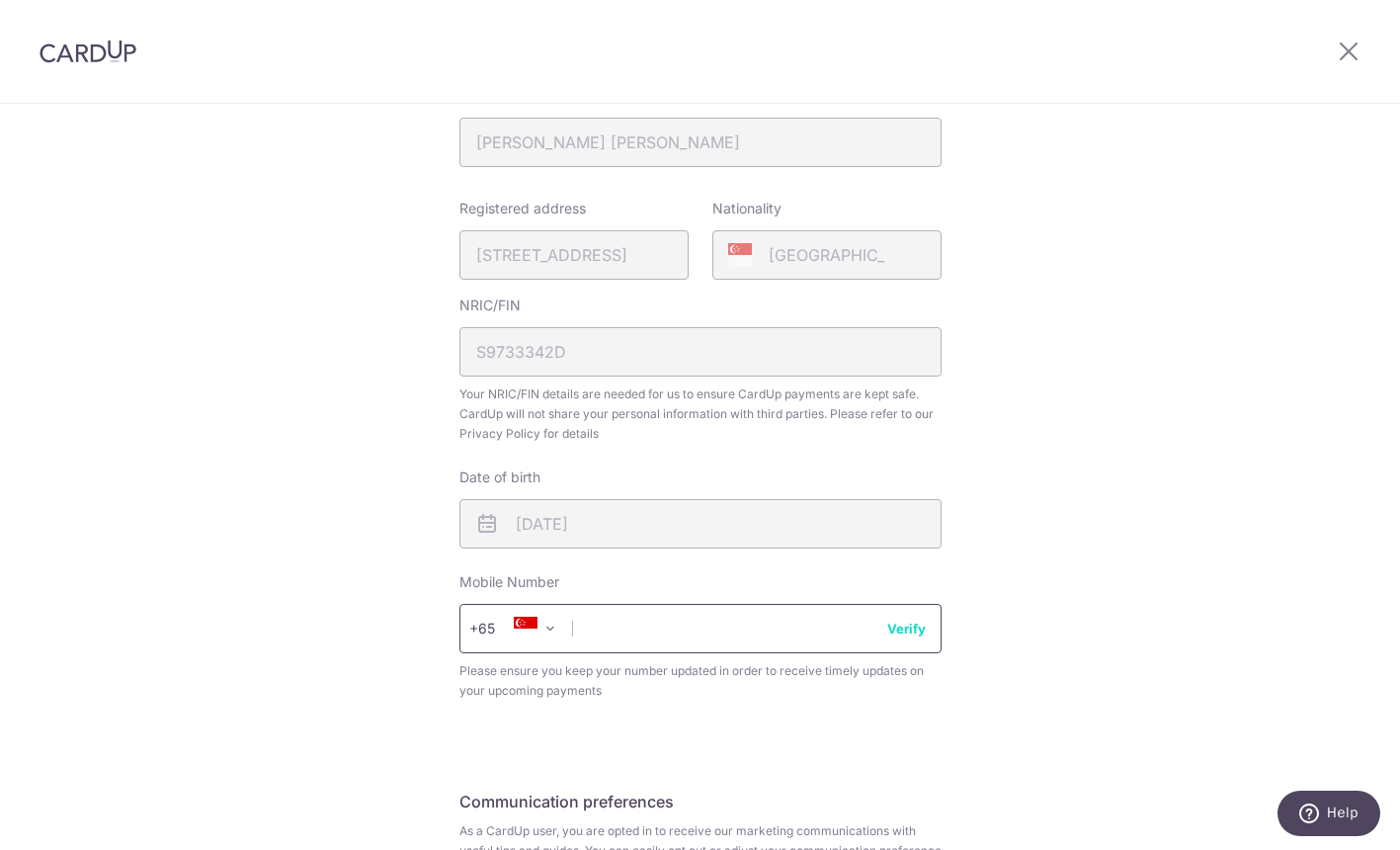 click at bounding box center (700, 629) 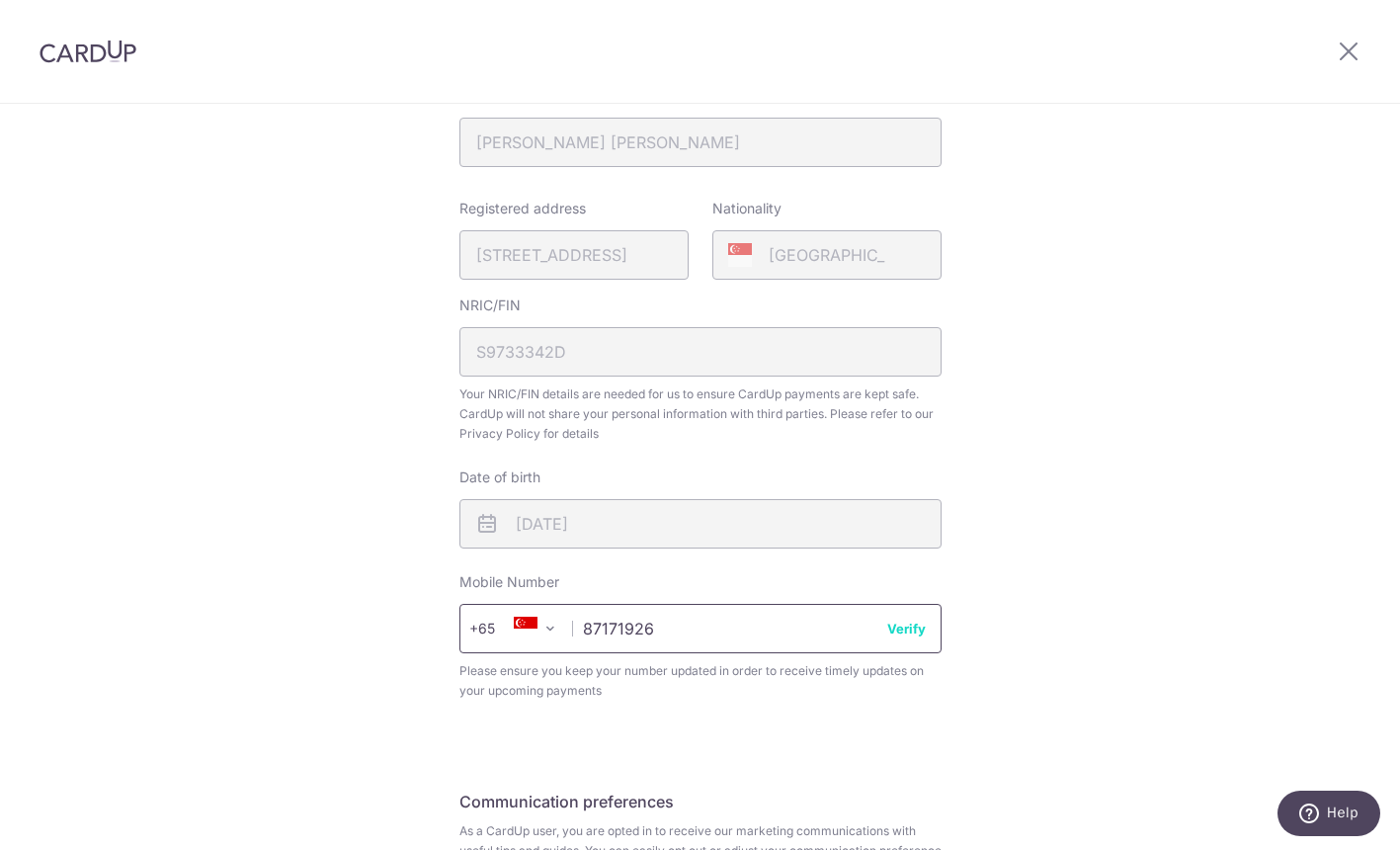 type on "87171926" 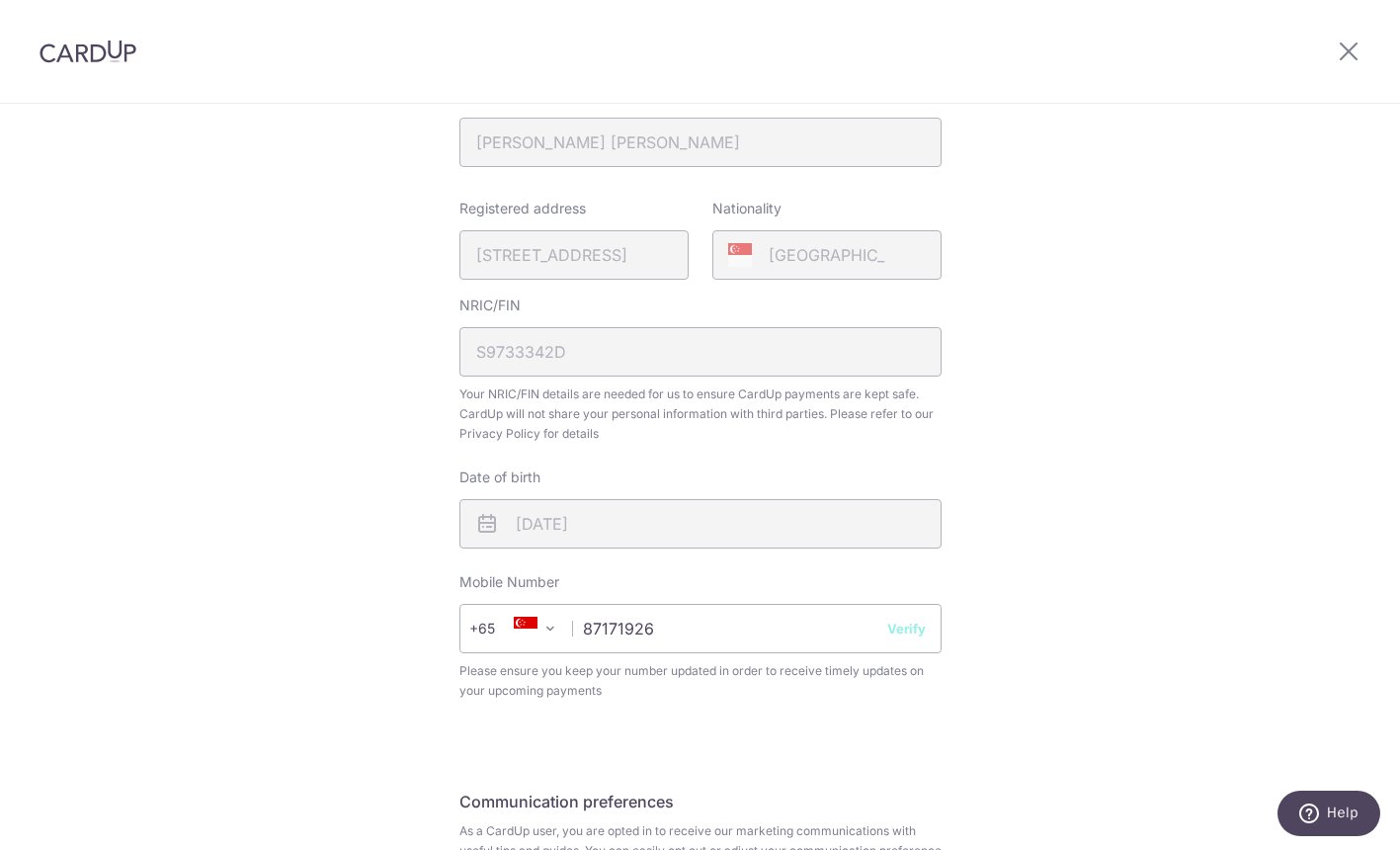 click on "Review your details
Your Details
Please provide your full name as per your NRIC/ FIN for verification purposes. We will use this to verify your future invoices.
First name
[PERSON_NAME] [PERSON_NAME]
Last name
[GEOGRAPHIC_DATA]
Please confirm your first and last name for us to address you correctly
Principal name
[PERSON_NAME] [PERSON_NAME]
Registered address
[STREET_ADDRESS]" at bounding box center [700, 382] 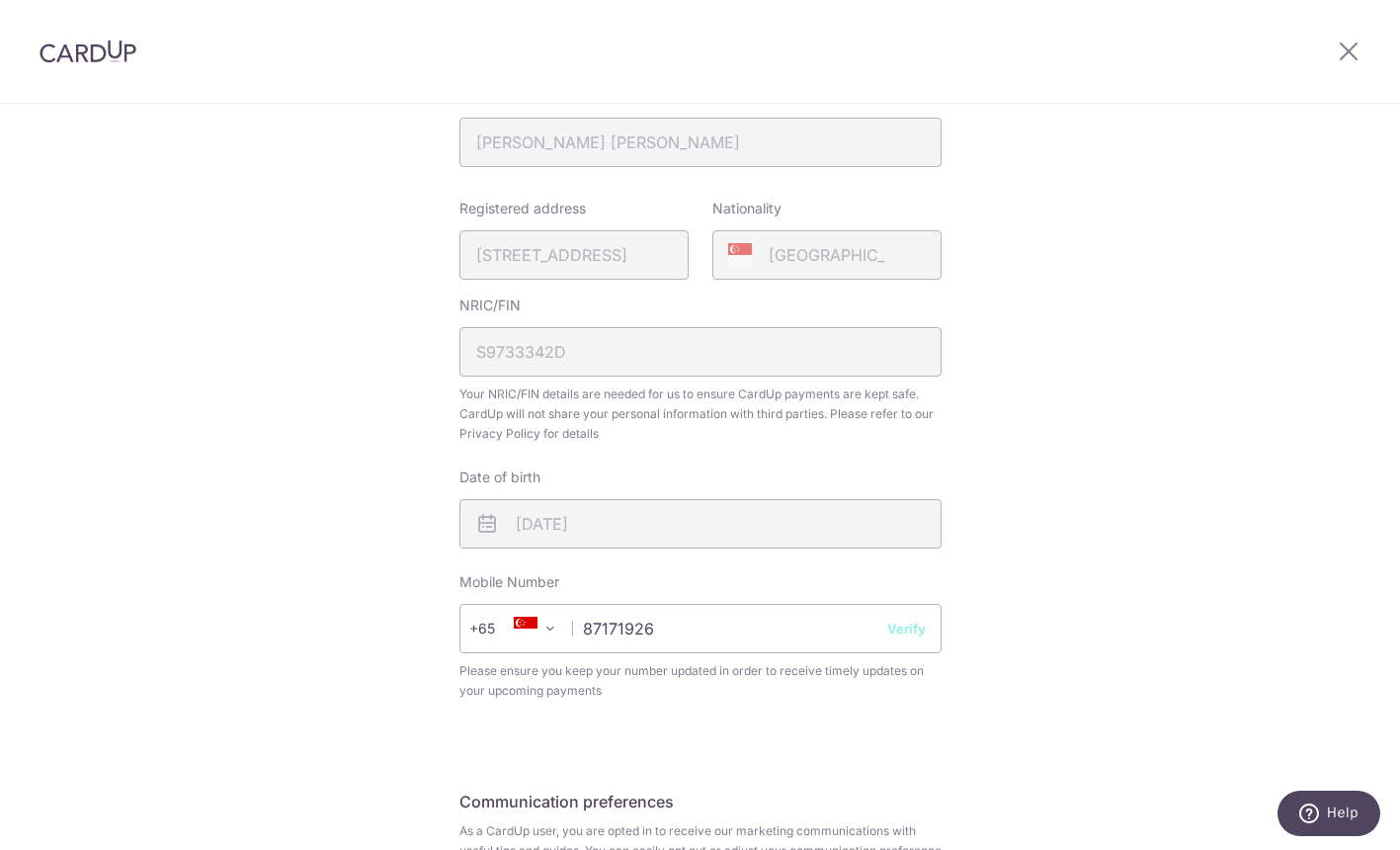 click on "Verify" at bounding box center (906, 629) 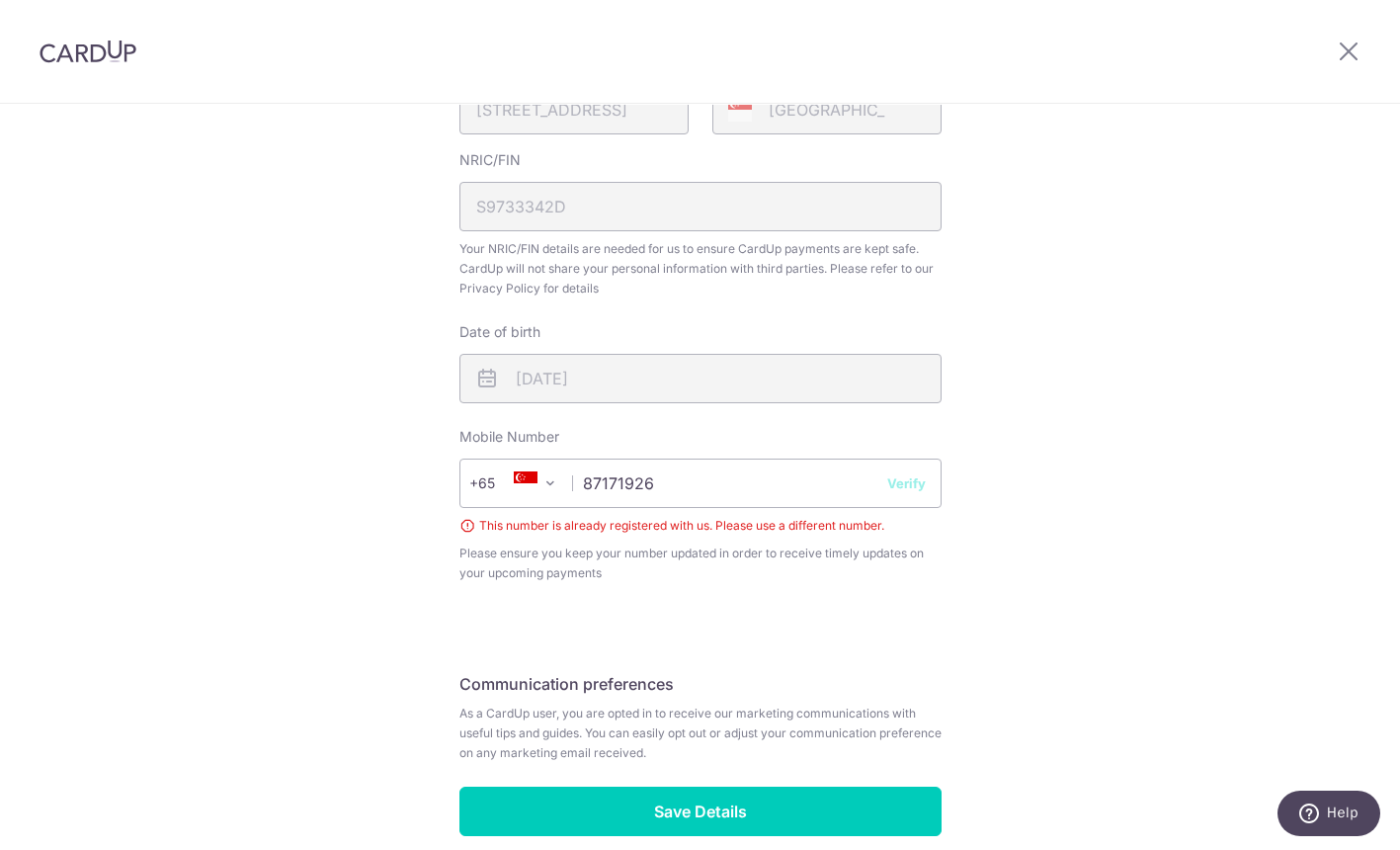 scroll, scrollTop: 641, scrollLeft: 0, axis: vertical 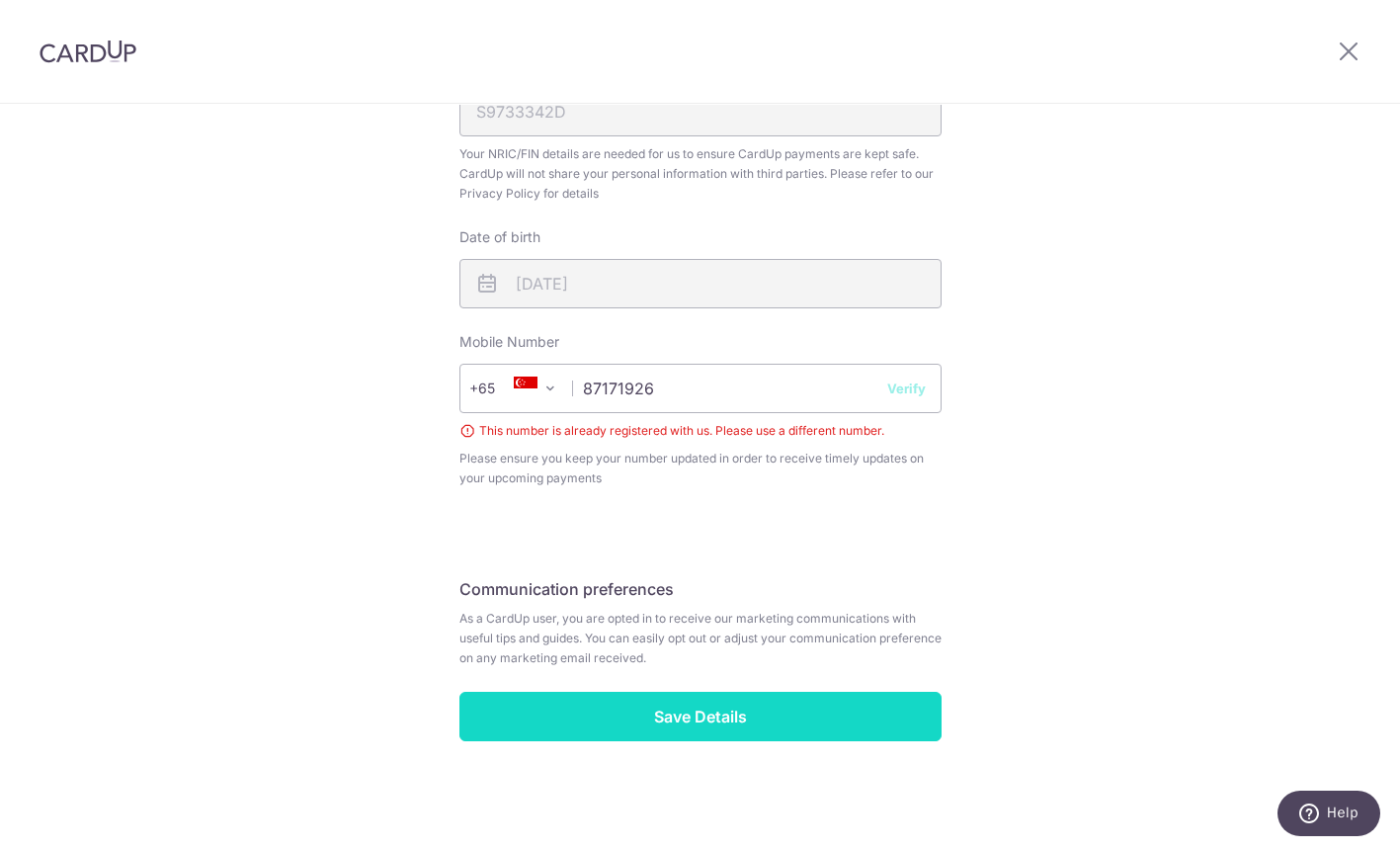 click on "Save Details" at bounding box center [700, 717] 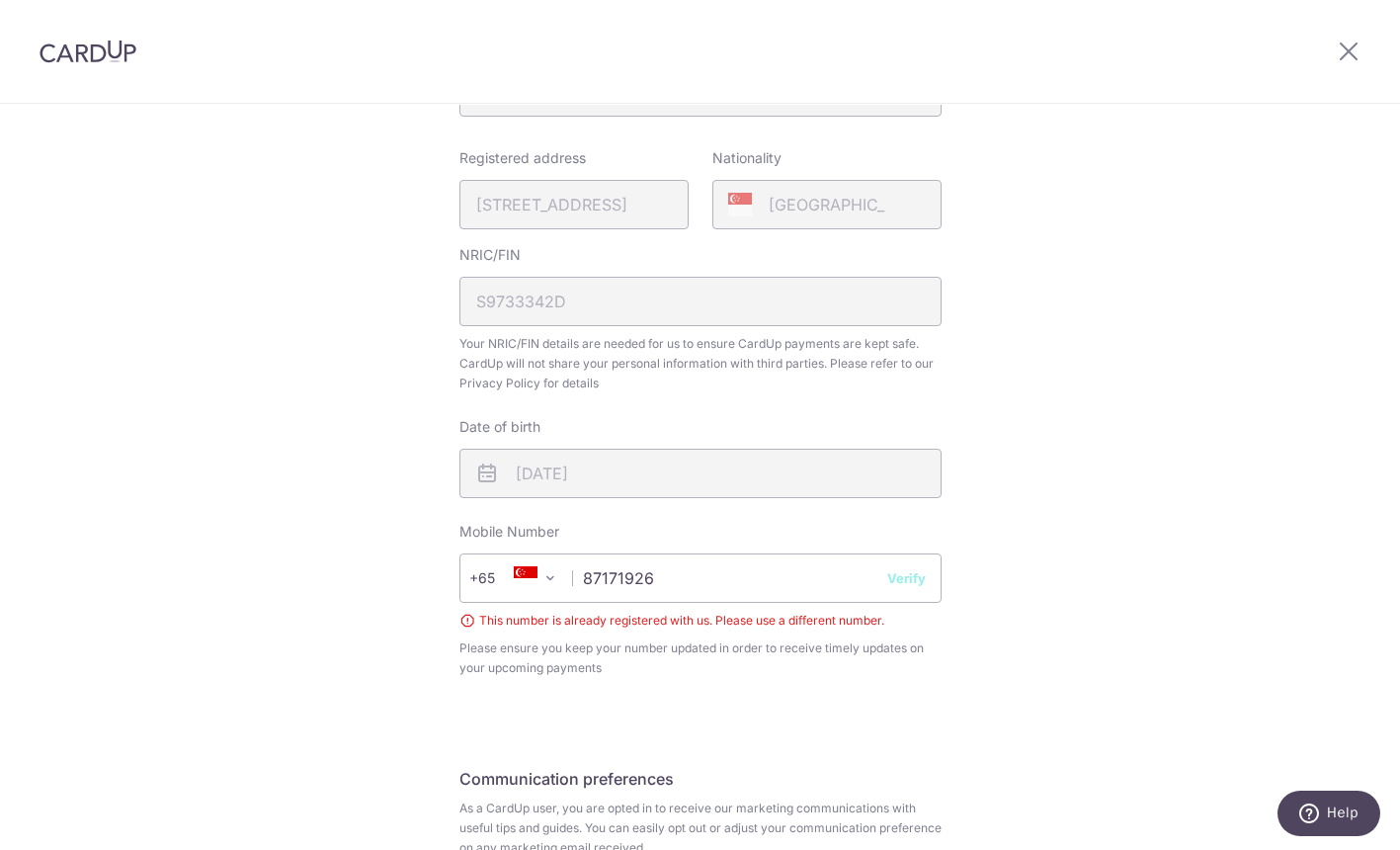 scroll, scrollTop: 455, scrollLeft: 0, axis: vertical 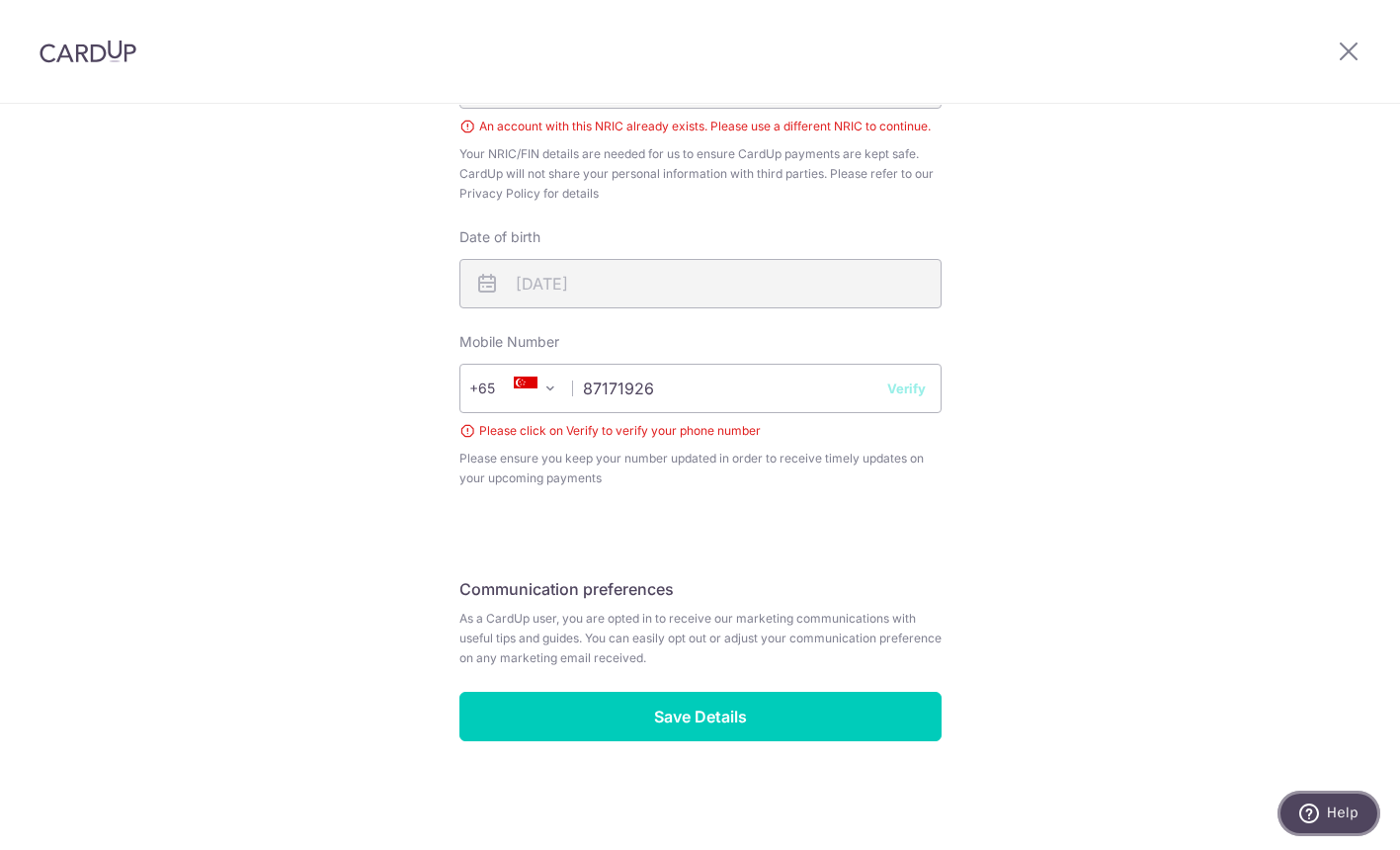 click on "Help" at bounding box center (1329, 813) 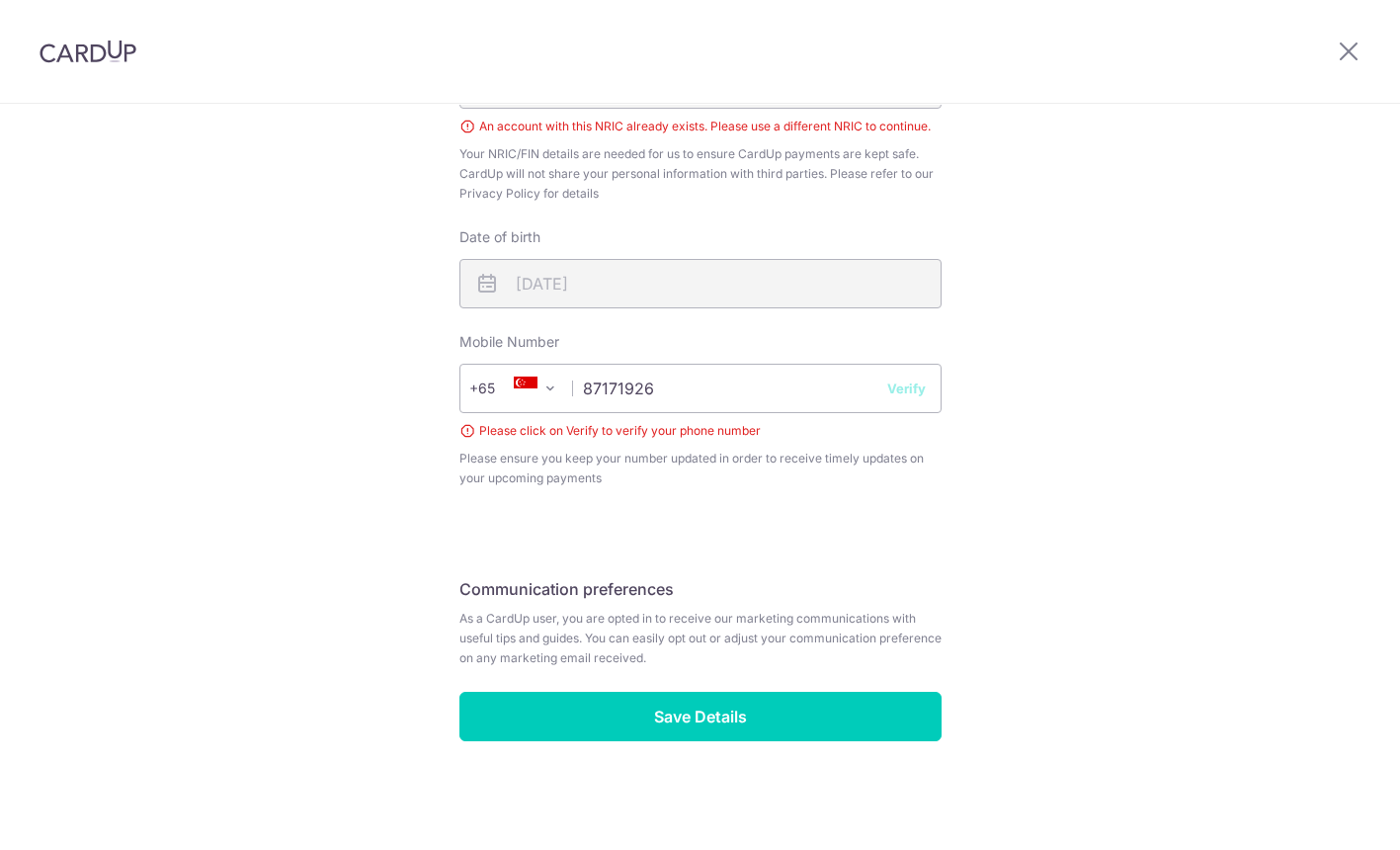 scroll, scrollTop: 0, scrollLeft: 0, axis: both 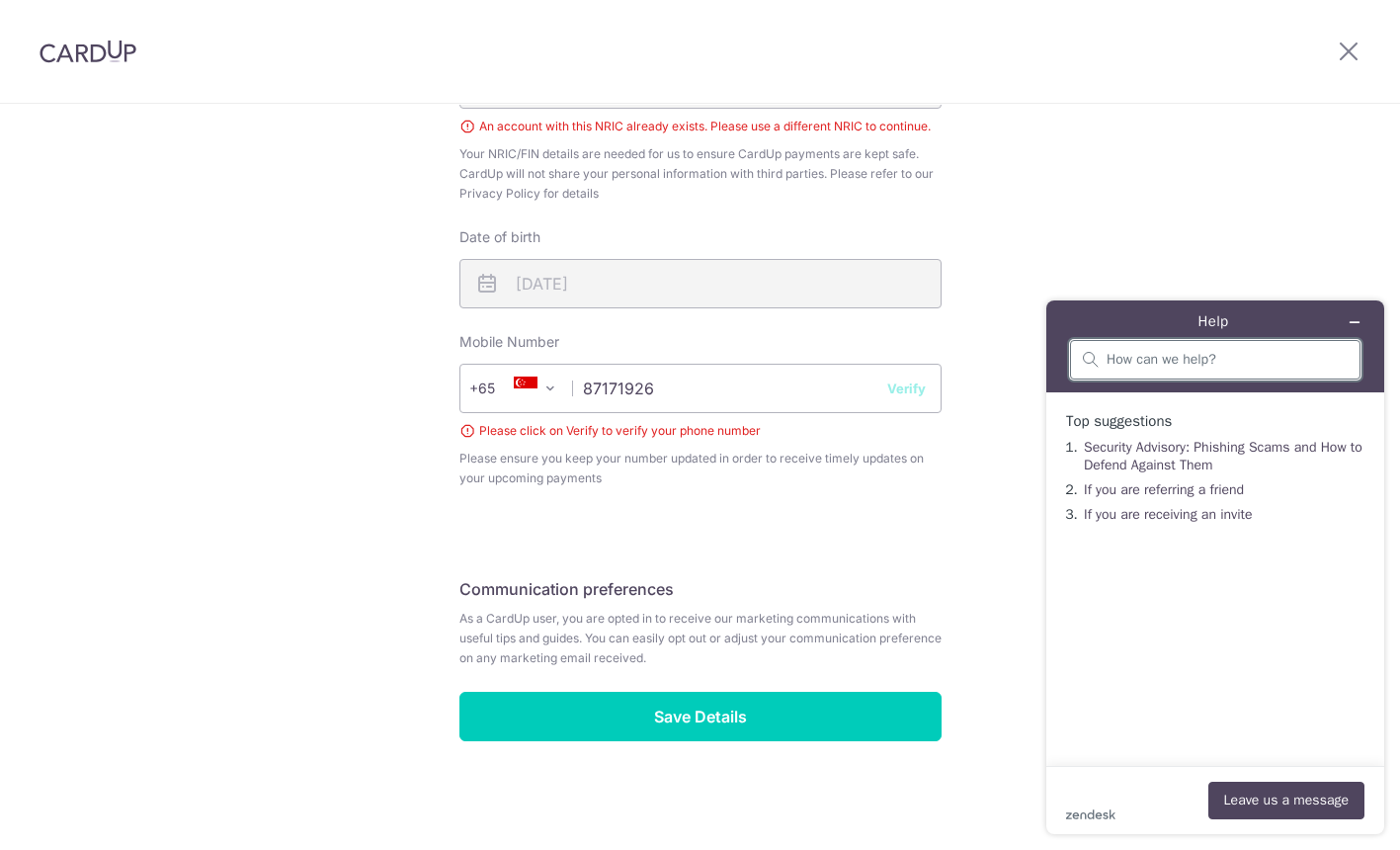 click at bounding box center [1227, 360] 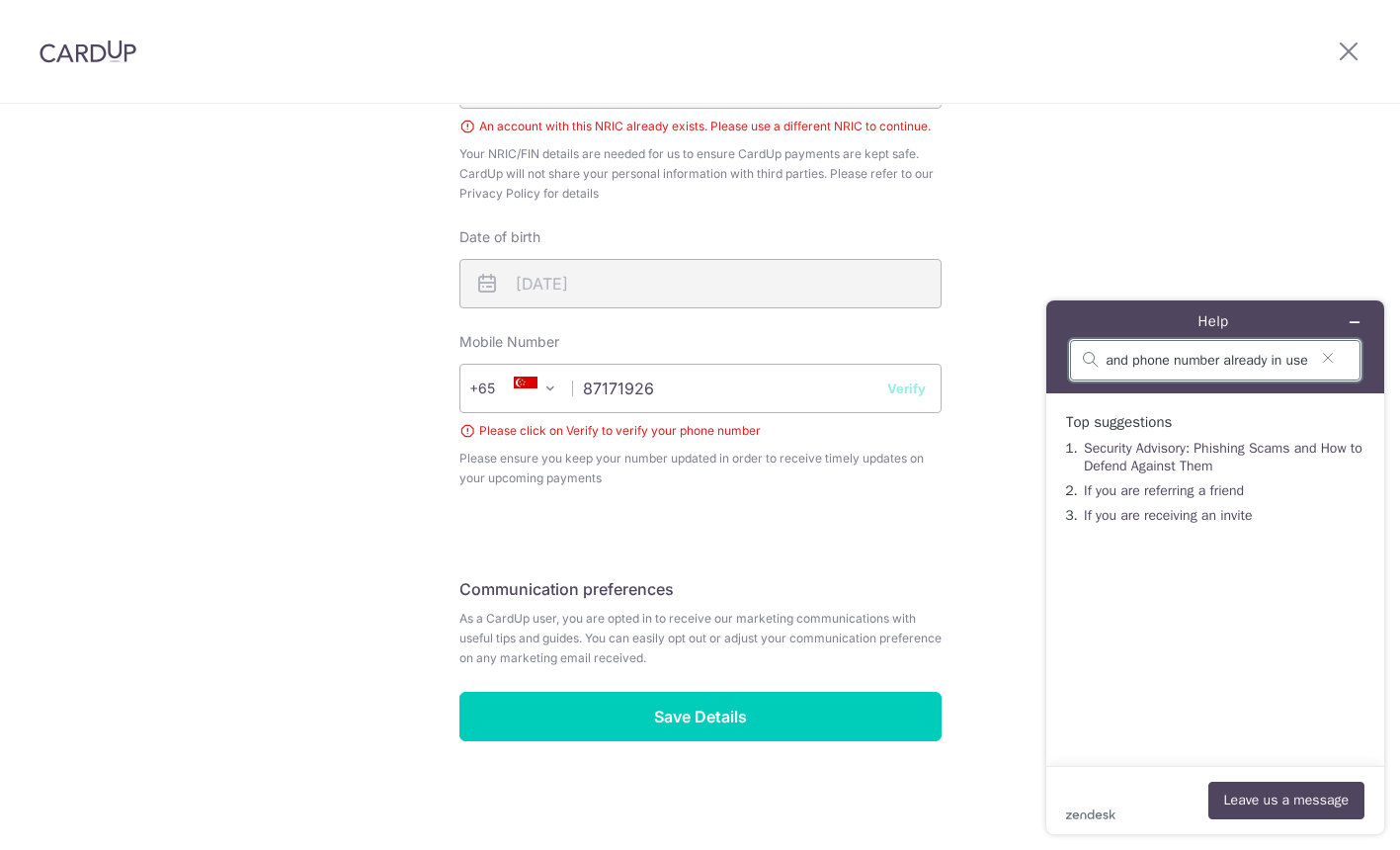 type on "nric and phone number already in use" 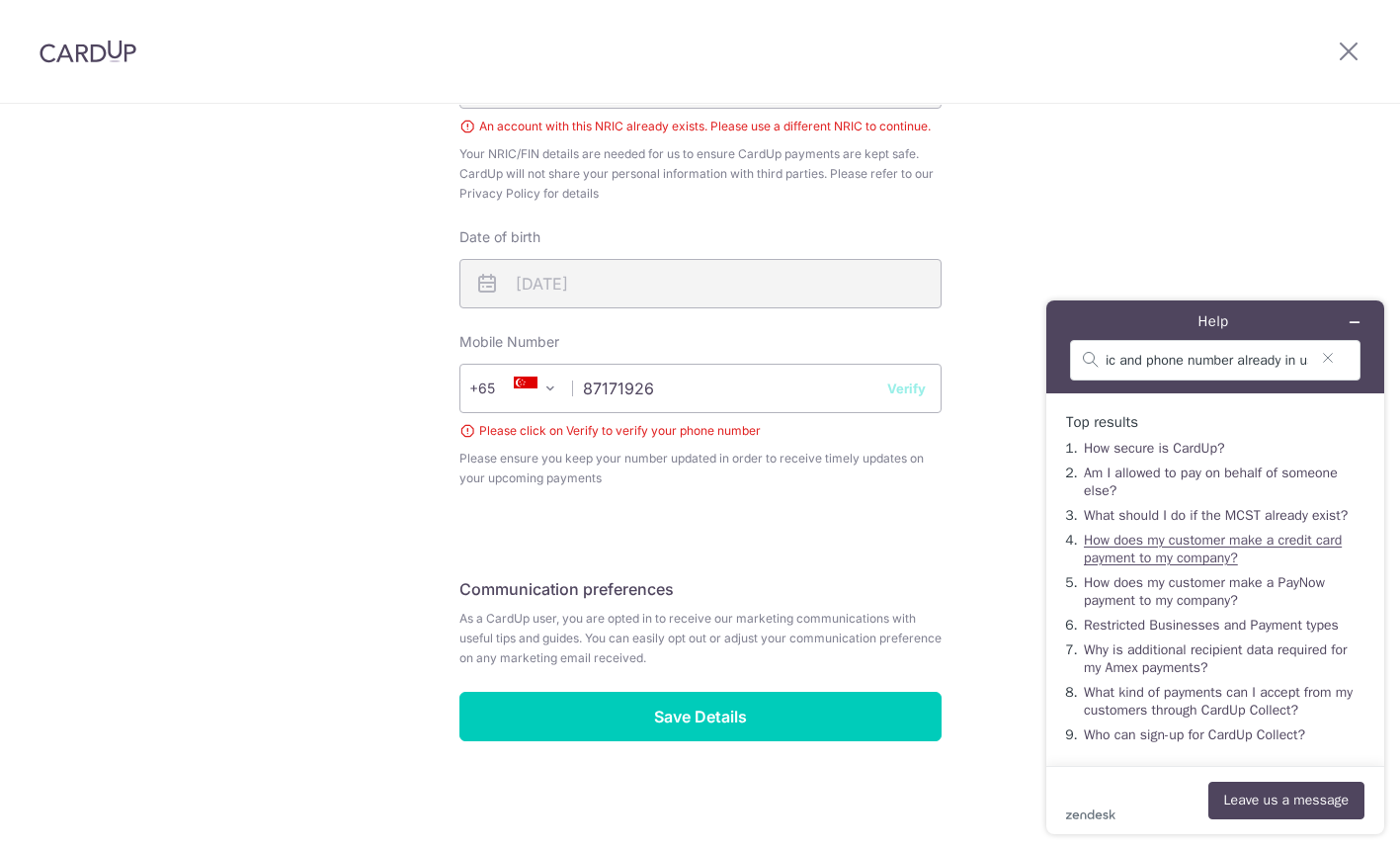 scroll, scrollTop: 0, scrollLeft: 0, axis: both 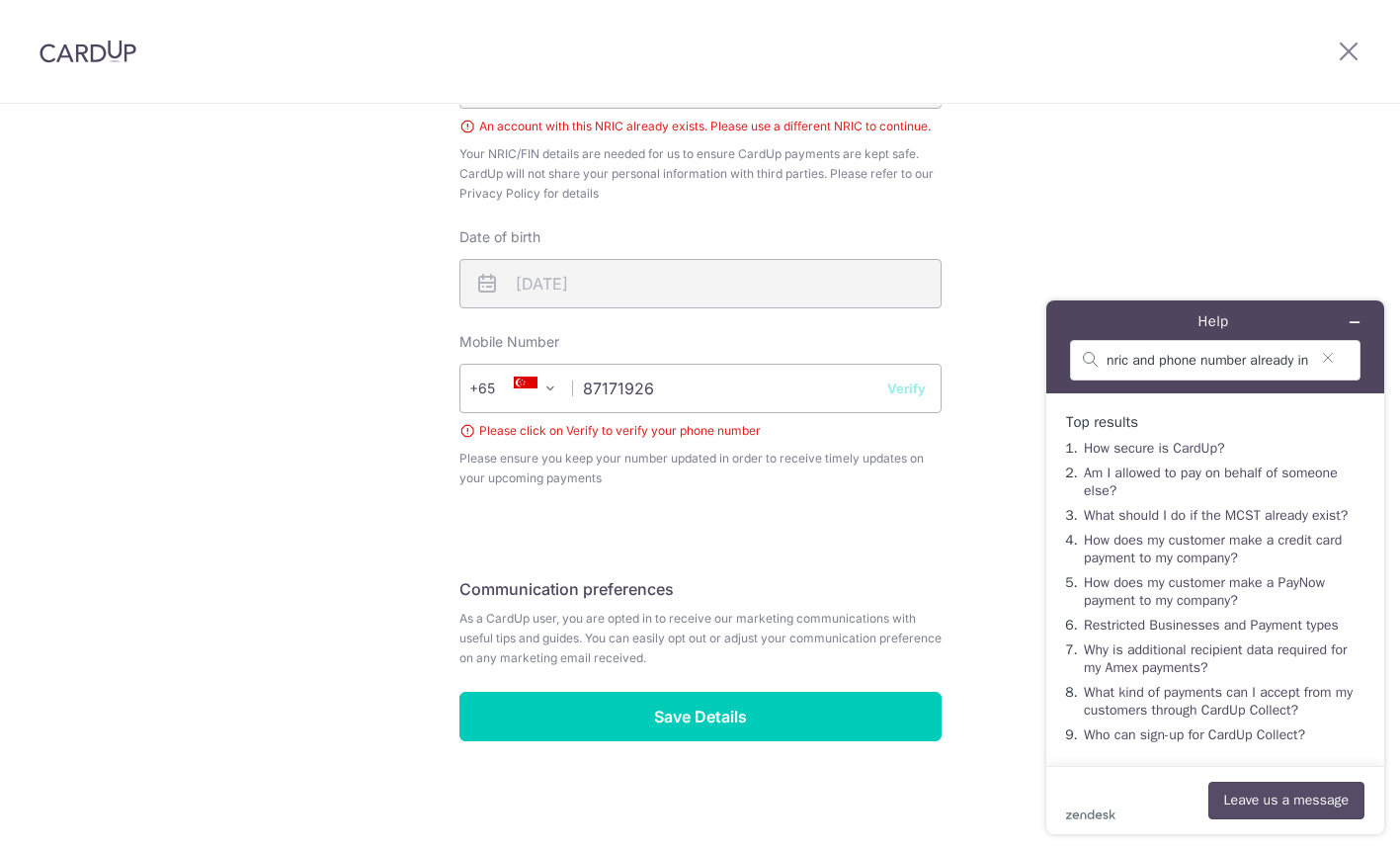 click on "Leave us a message" at bounding box center [1286, 801] 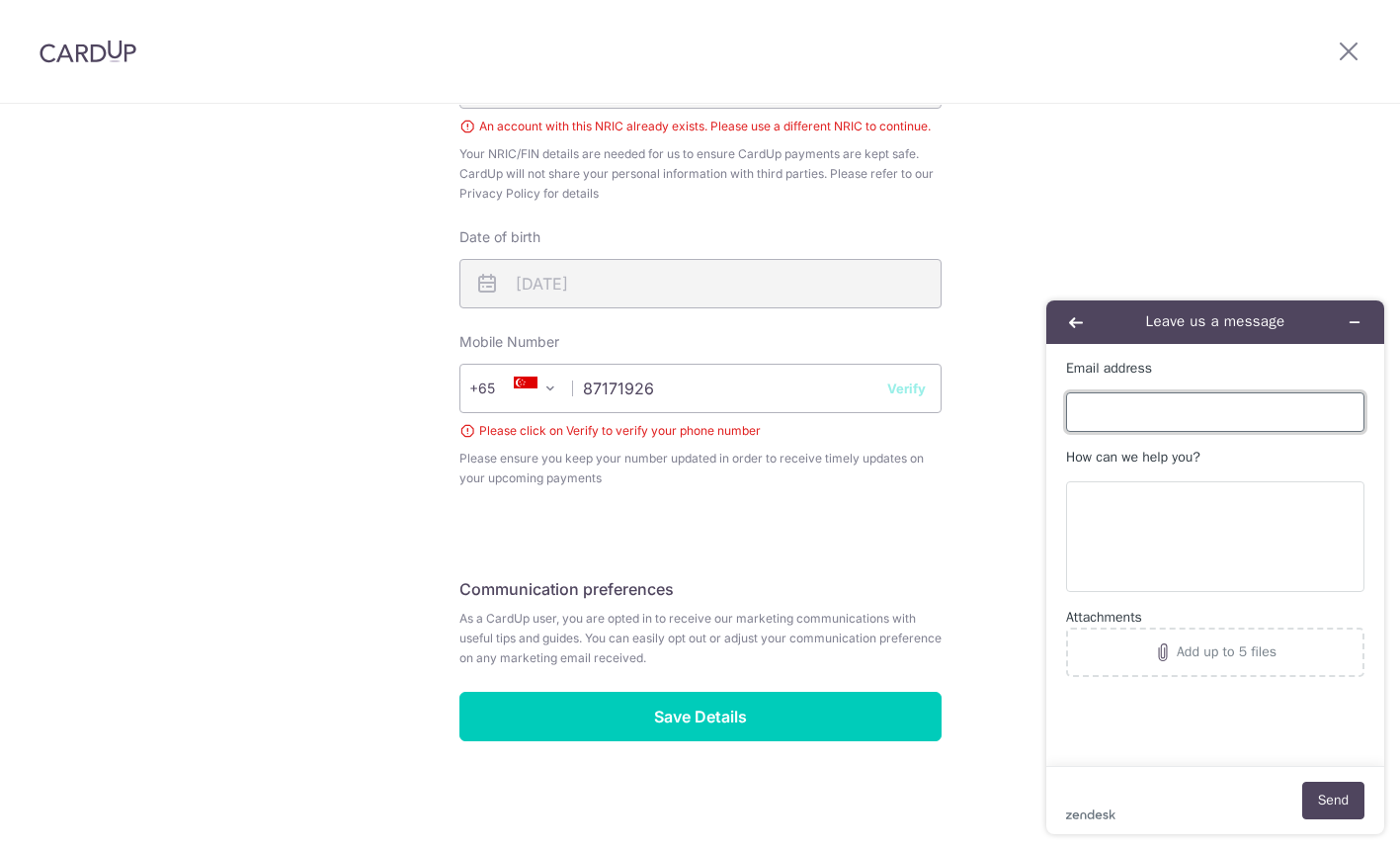 click on "Email address" at bounding box center [1215, 412] 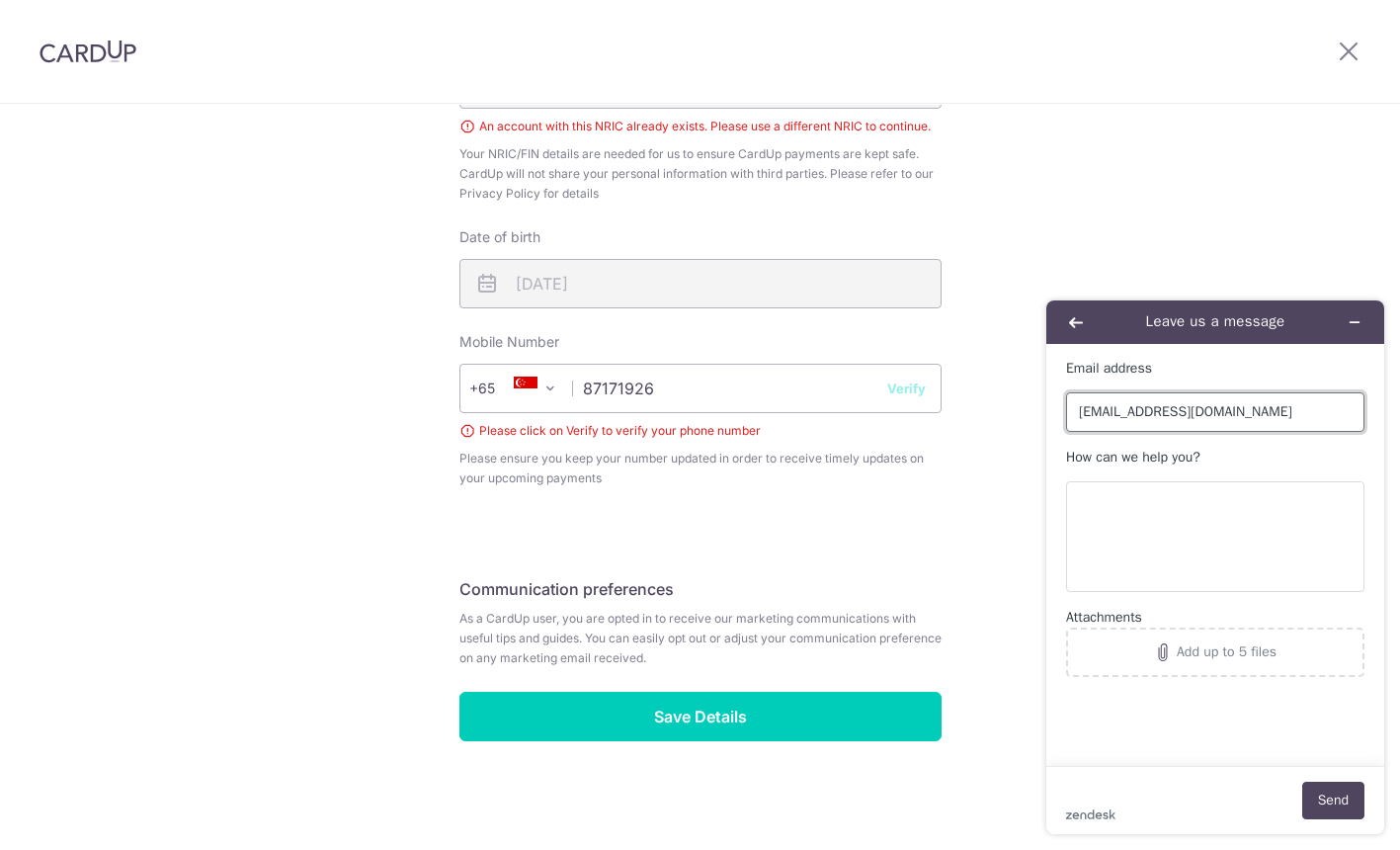 type on "[EMAIL_ADDRESS][DOMAIN_NAME]" 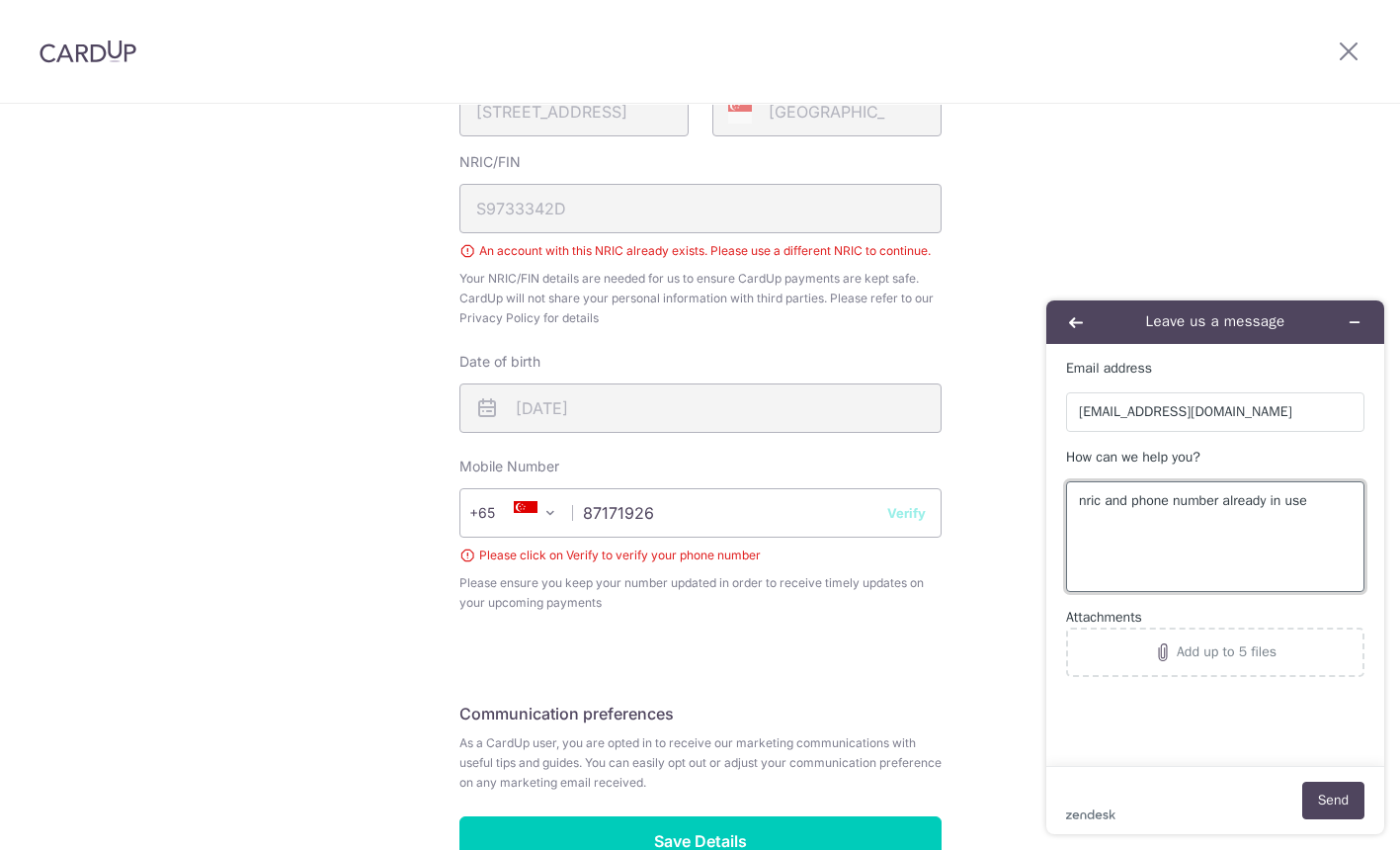 scroll, scrollTop: 550, scrollLeft: 0, axis: vertical 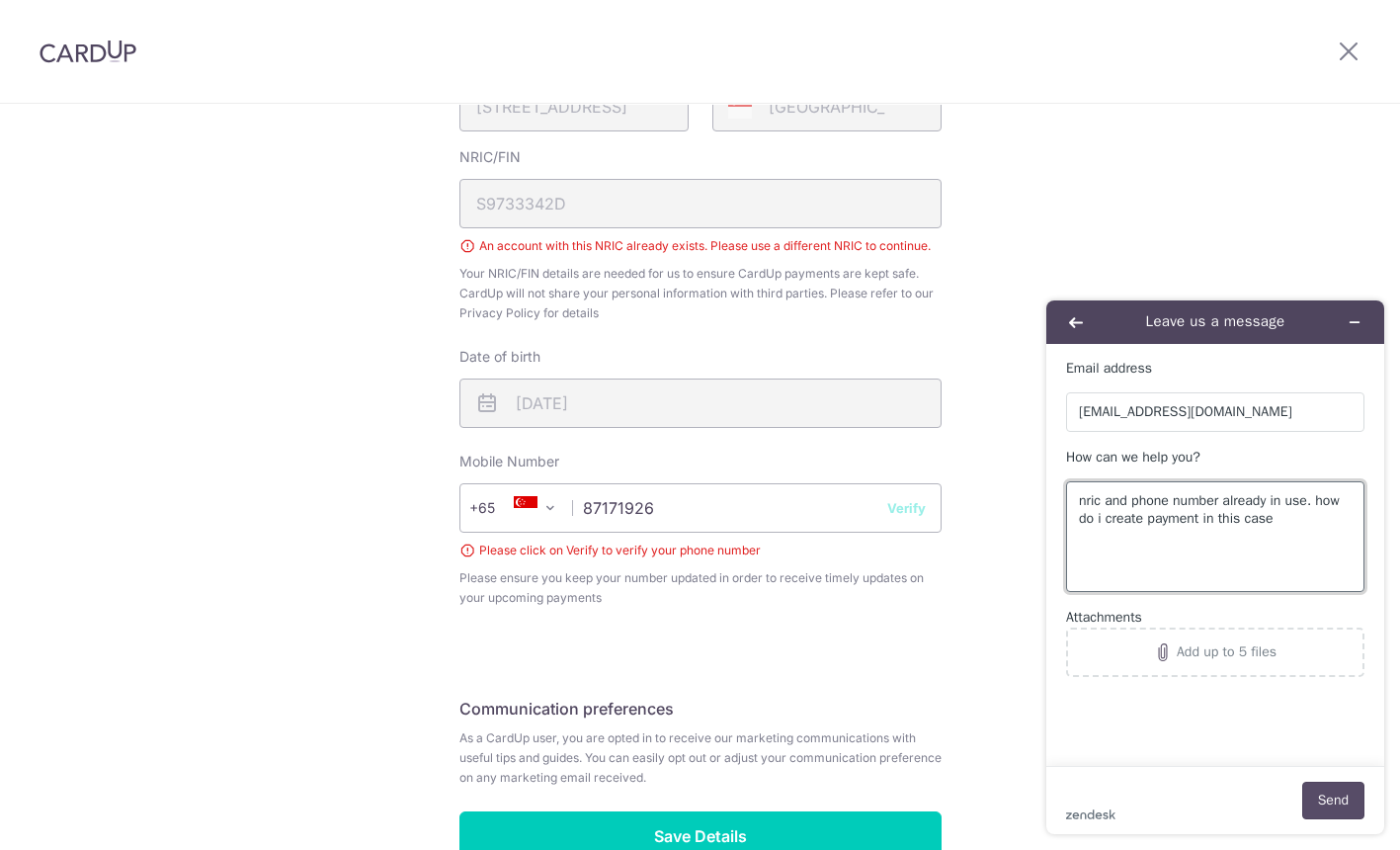 type on "nric and phone number already in use. how do i create payment in this case" 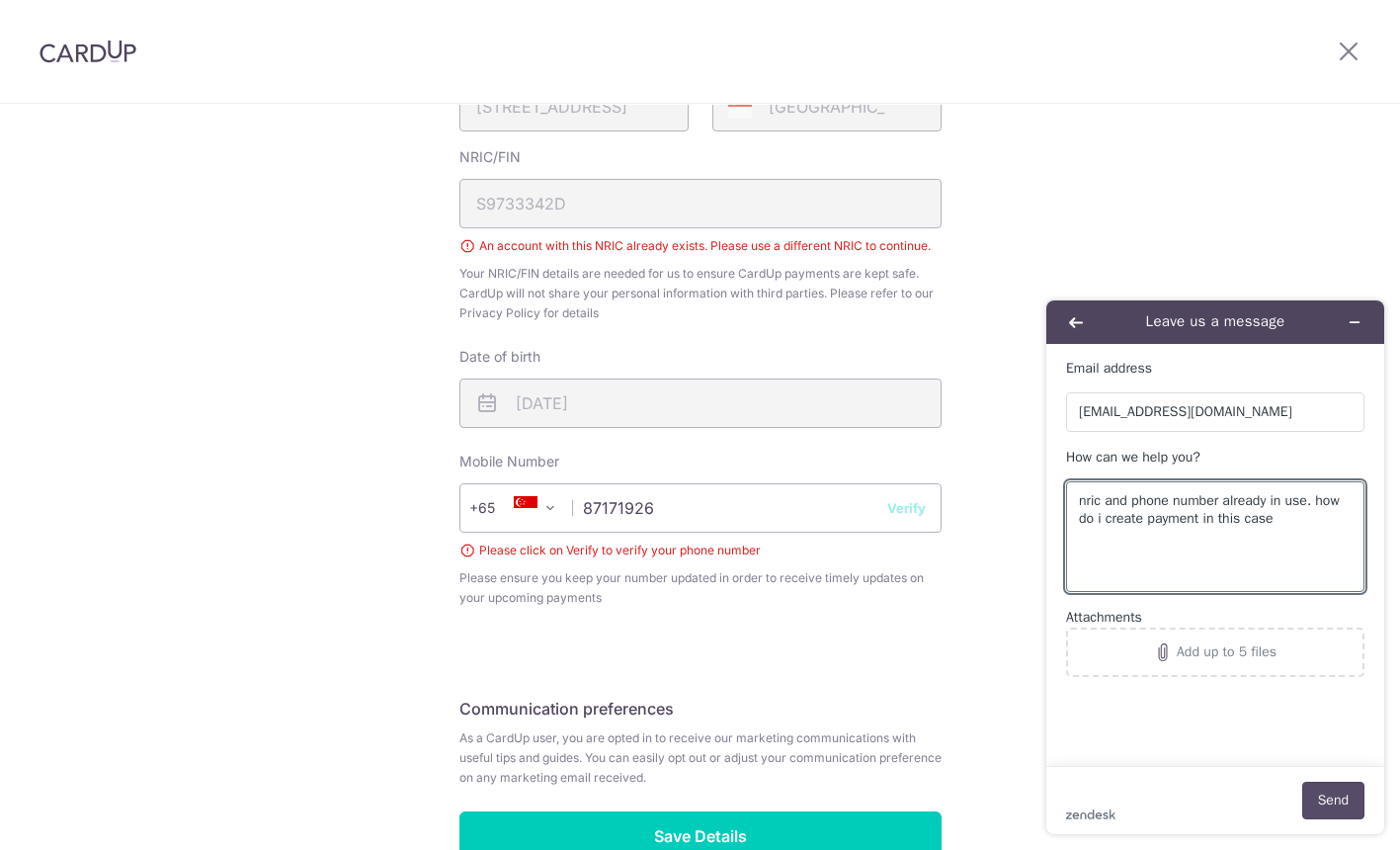 click on "Send" at bounding box center (1333, 801) 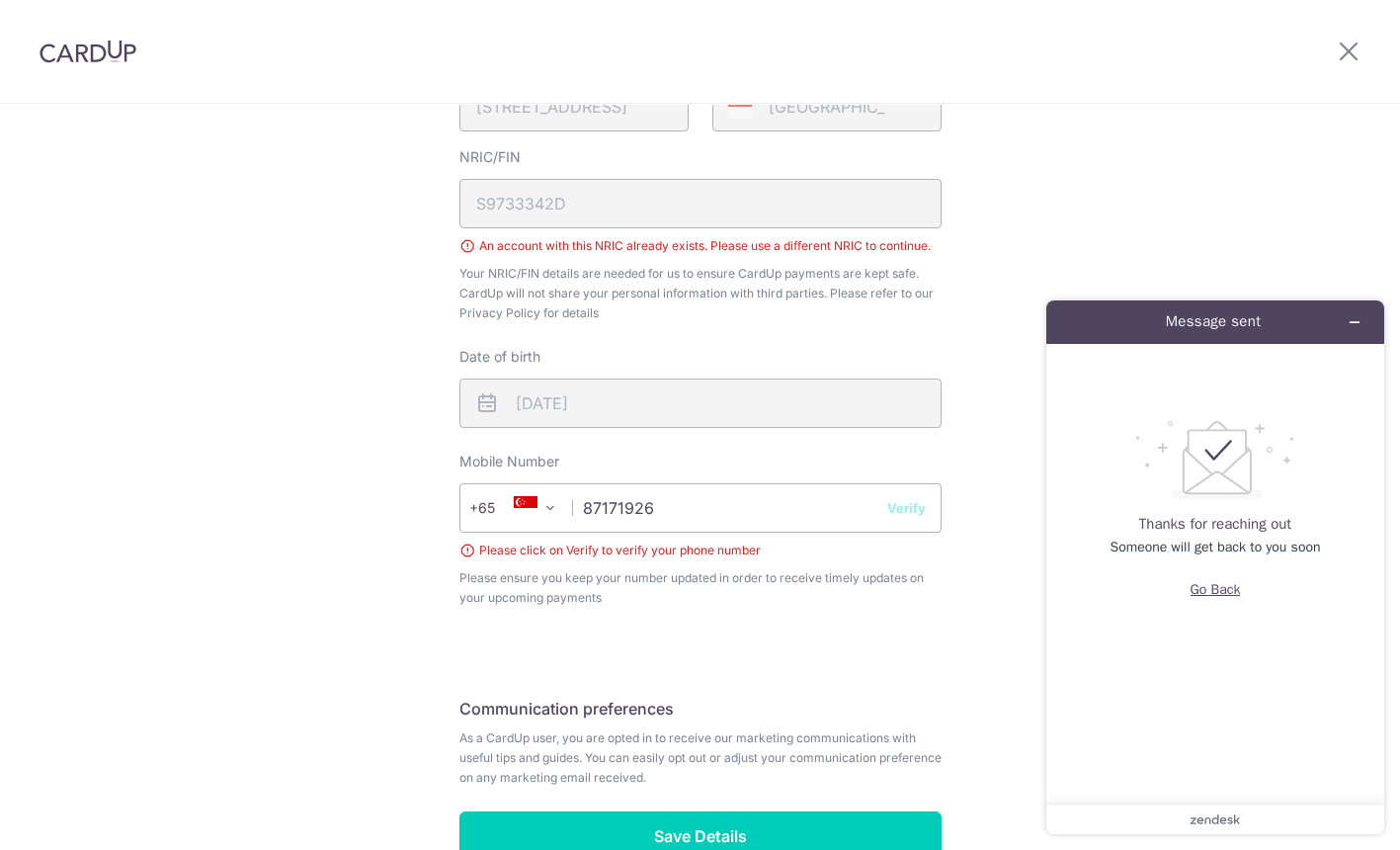 click on "Go Back" at bounding box center (1215, 590) 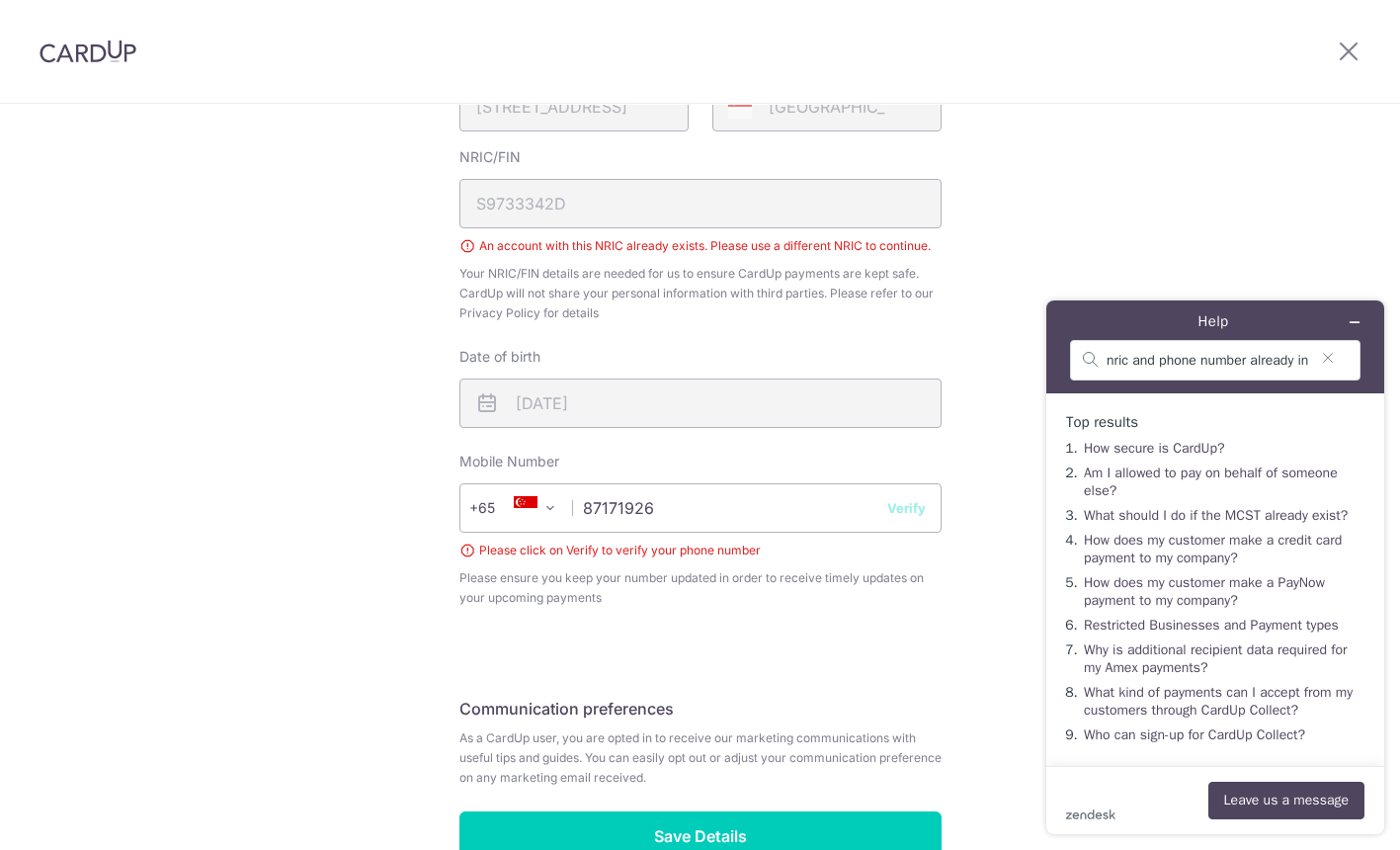 click on "Review your details
Your Details
Please provide your full name as per your NRIC/ FIN for verification purposes. We will use this to verify your future invoices.
First name
[PERSON_NAME] [PERSON_NAME]
Last name
[GEOGRAPHIC_DATA]
Please confirm your first and last name for us to address you correctly
Principal name
[PERSON_NAME] [PERSON_NAME]
Registered address
[STREET_ADDRESS]" at bounding box center [700, 262] 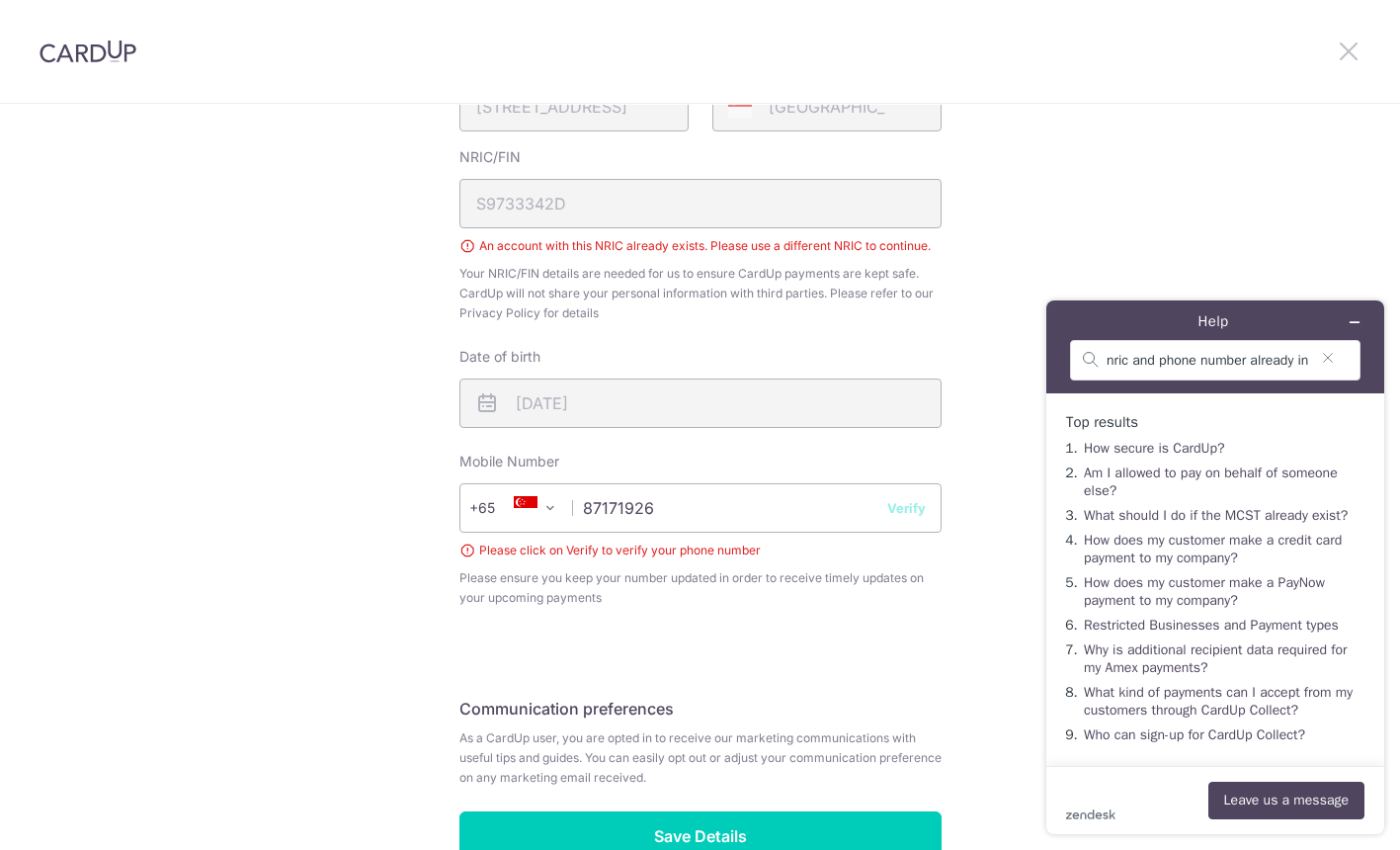 click at bounding box center [1349, 50] 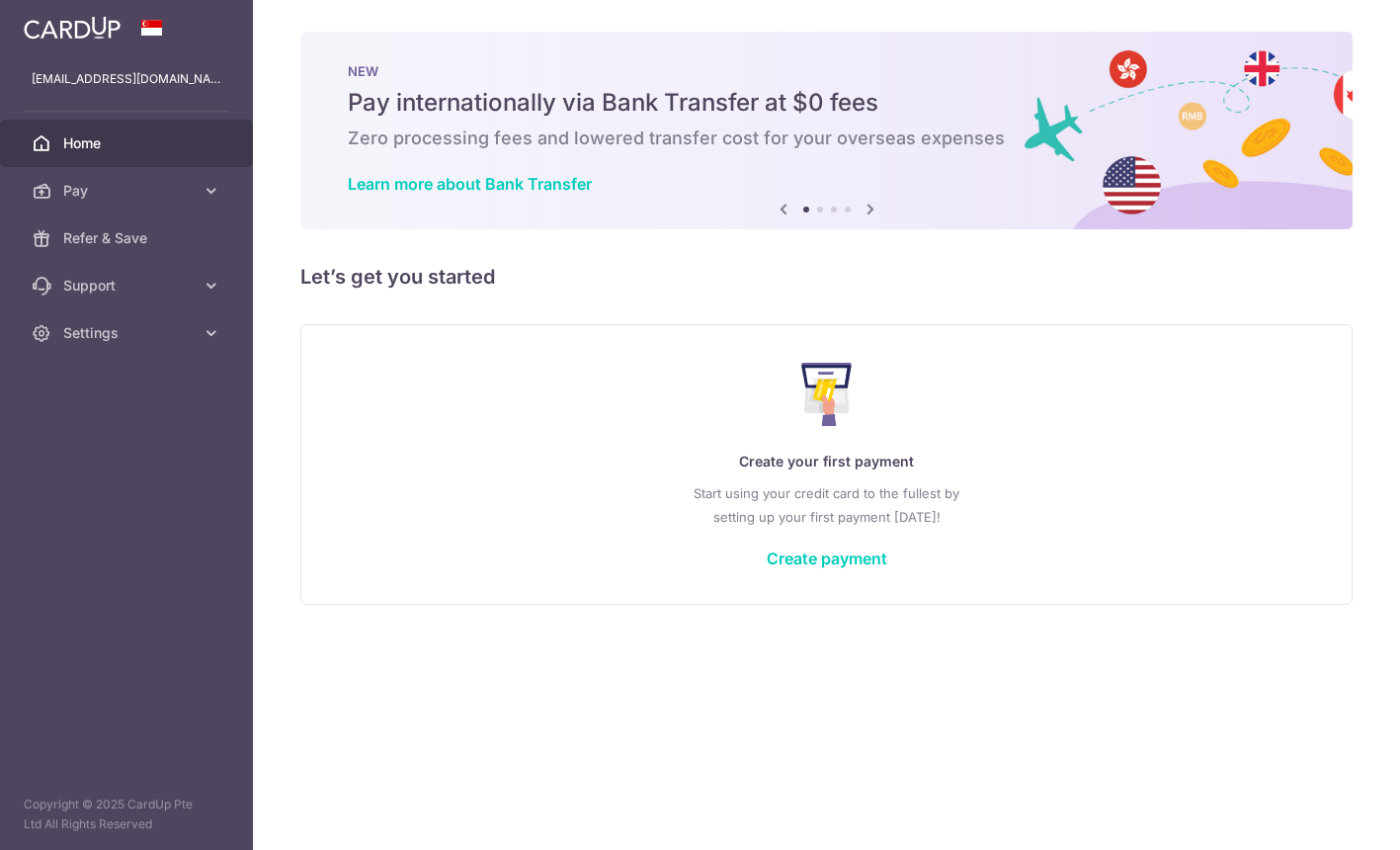 scroll, scrollTop: 0, scrollLeft: 0, axis: both 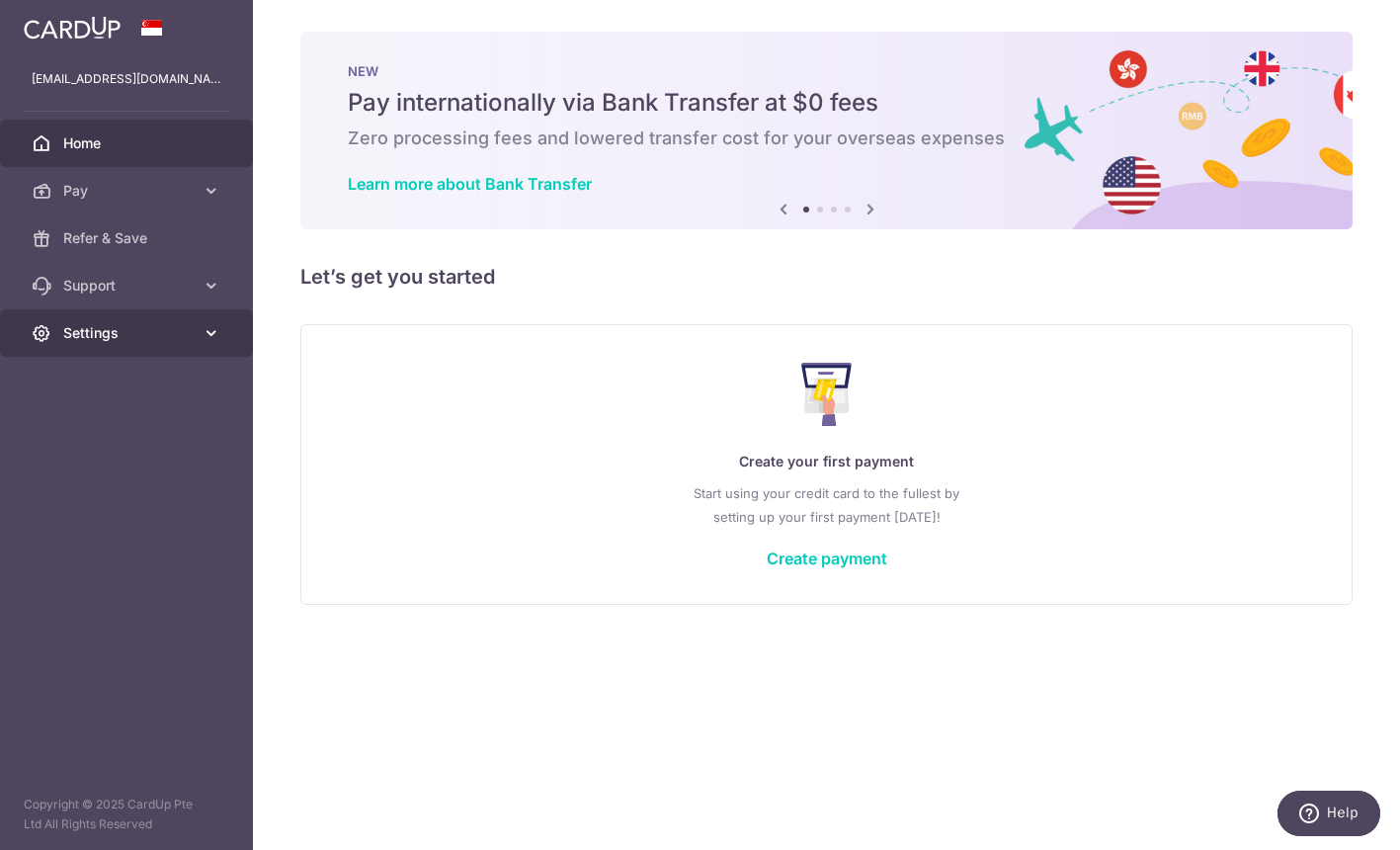 click on "Settings" at bounding box center [128, 333] 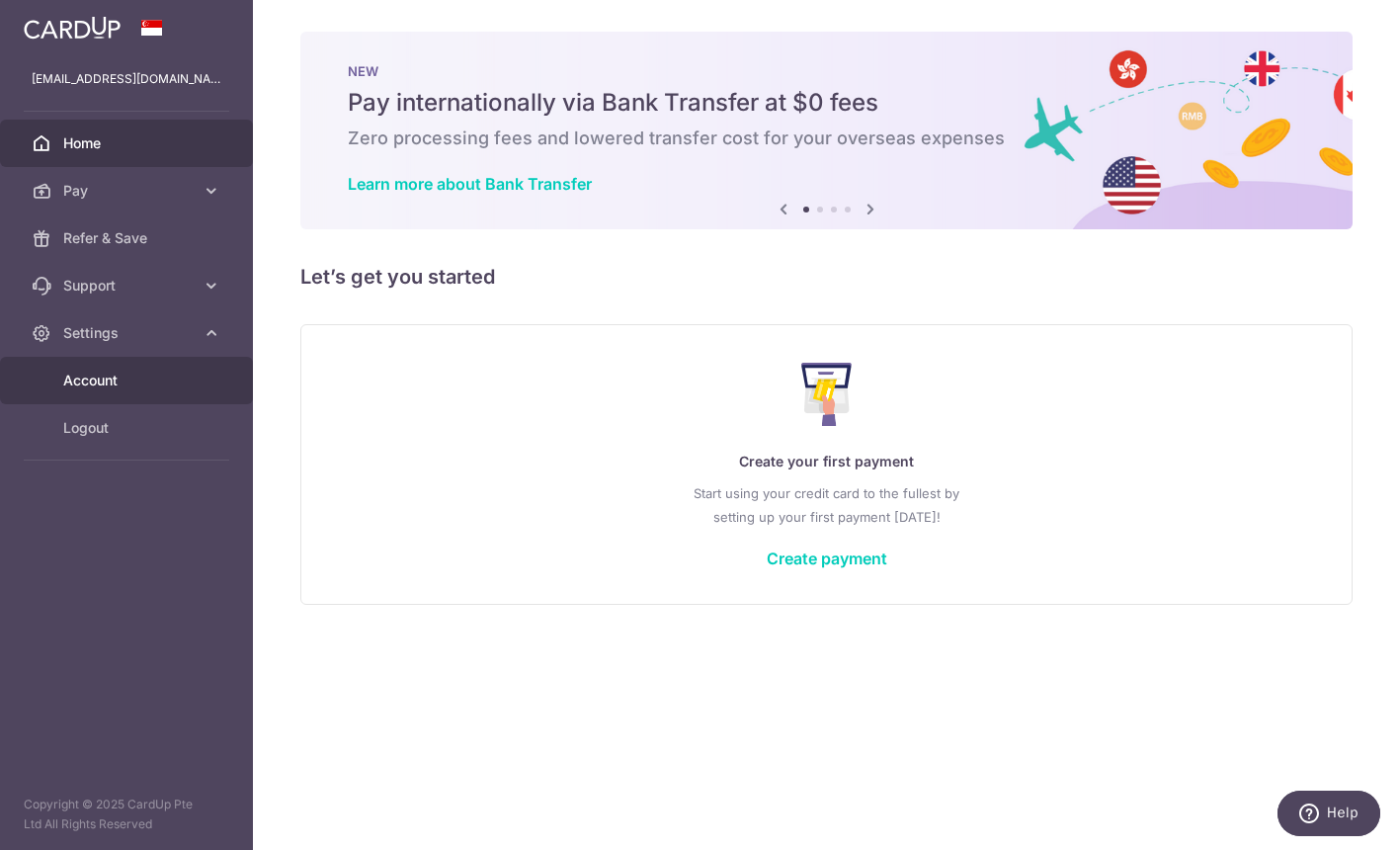 click on "Account" at bounding box center [128, 381] 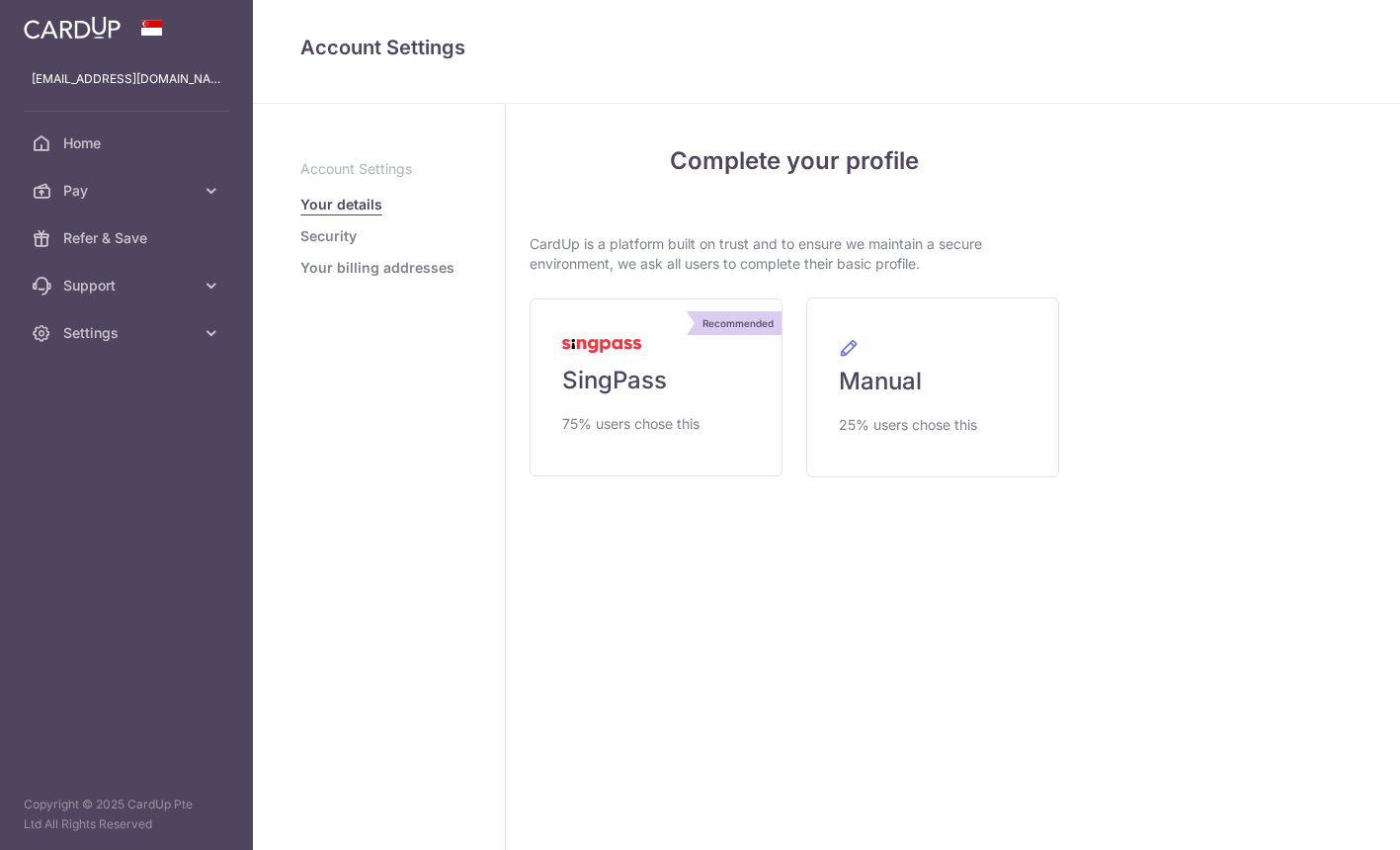 scroll, scrollTop: 0, scrollLeft: 0, axis: both 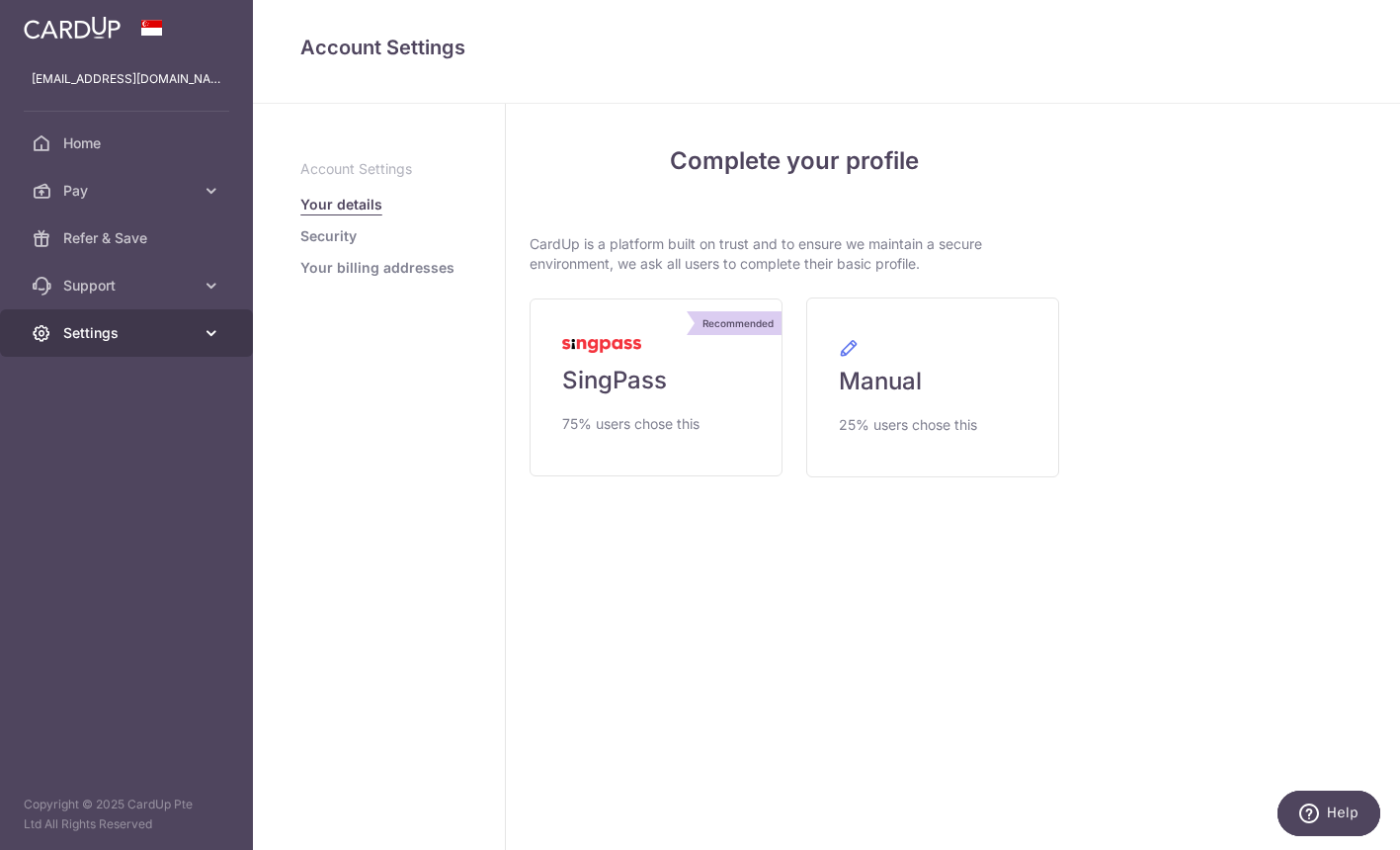 click on "Settings" at bounding box center (126, 333) 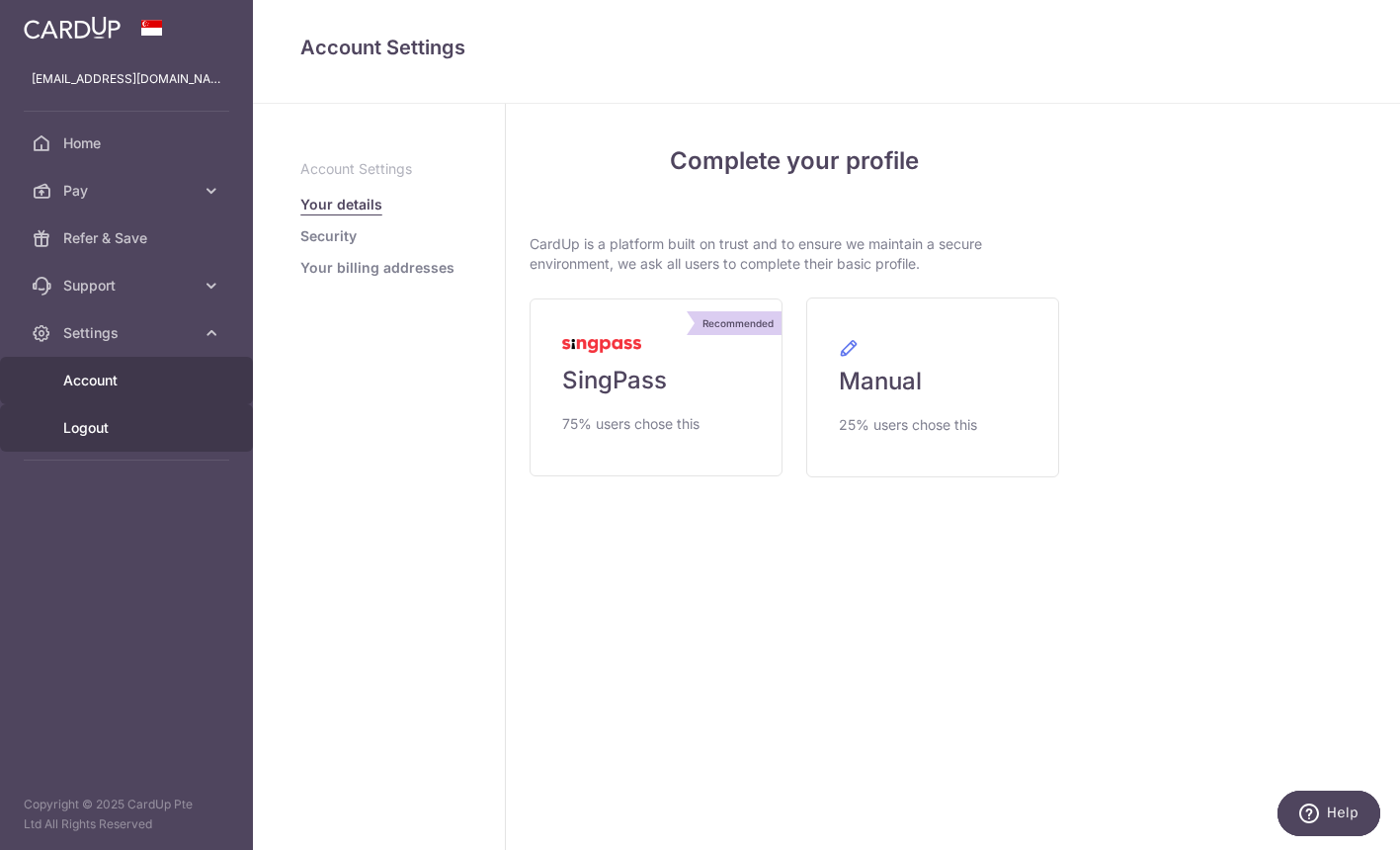 click on "Logout" at bounding box center [126, 428] 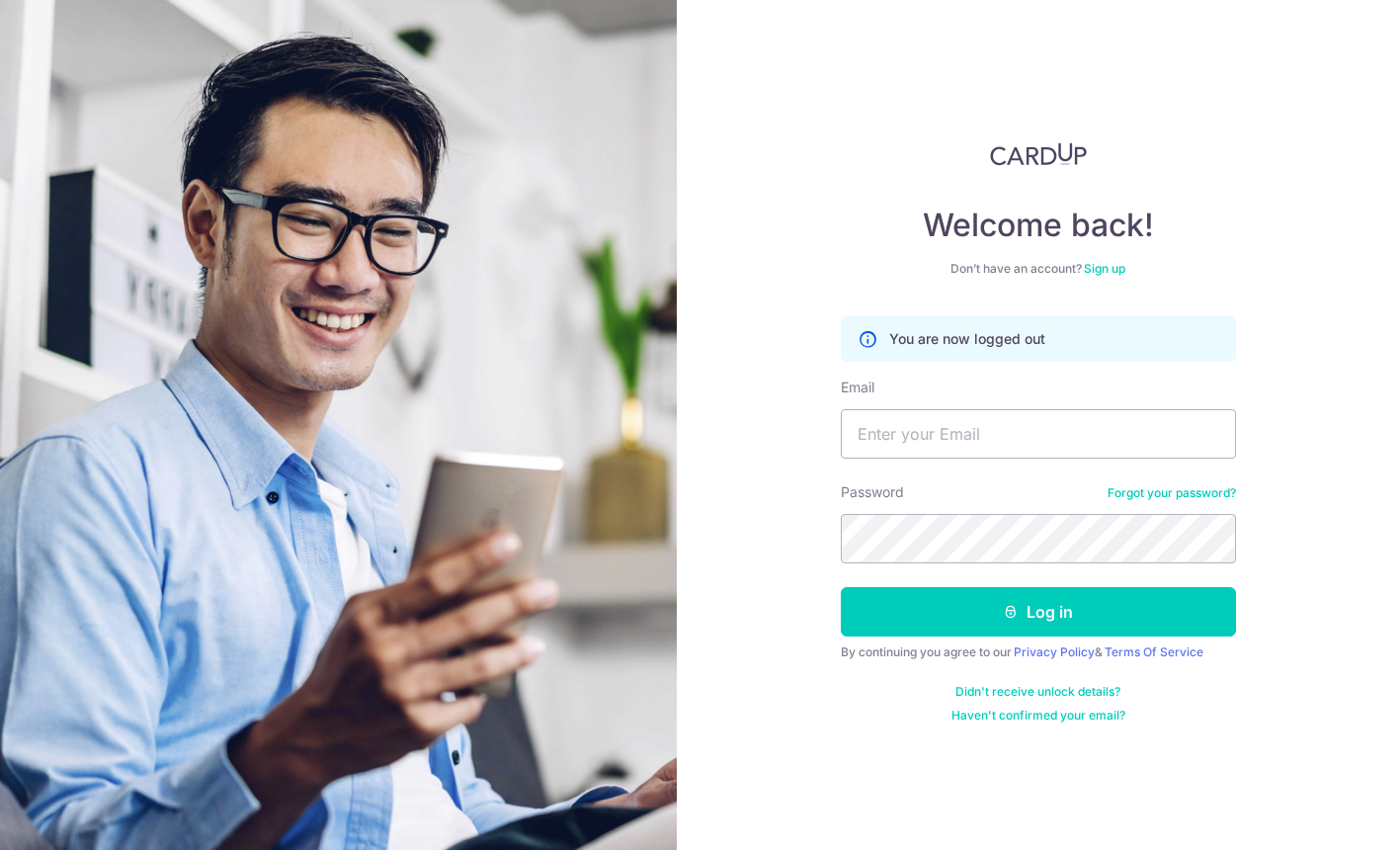 scroll, scrollTop: 0, scrollLeft: 0, axis: both 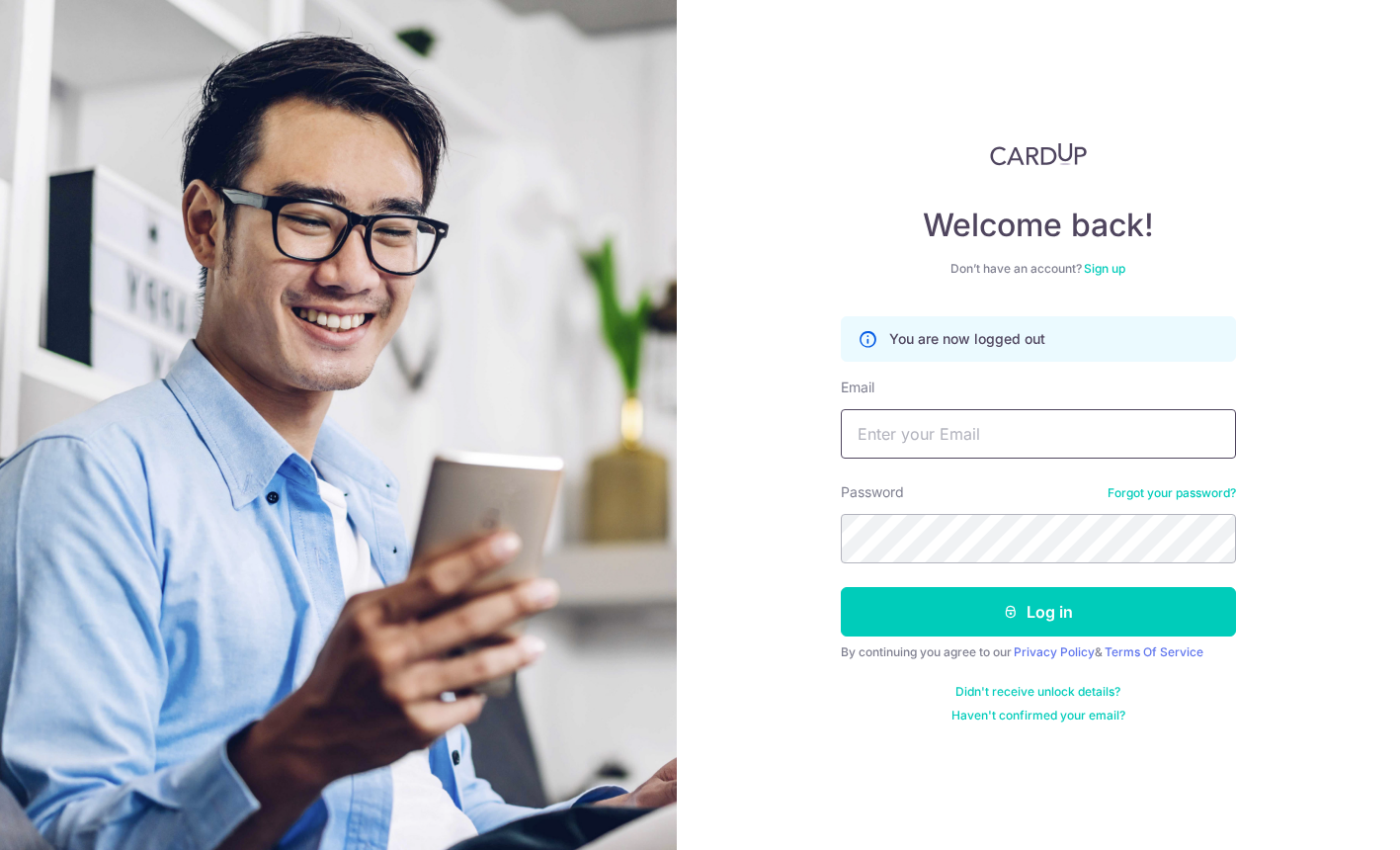 click on "Email" at bounding box center [1038, 434] 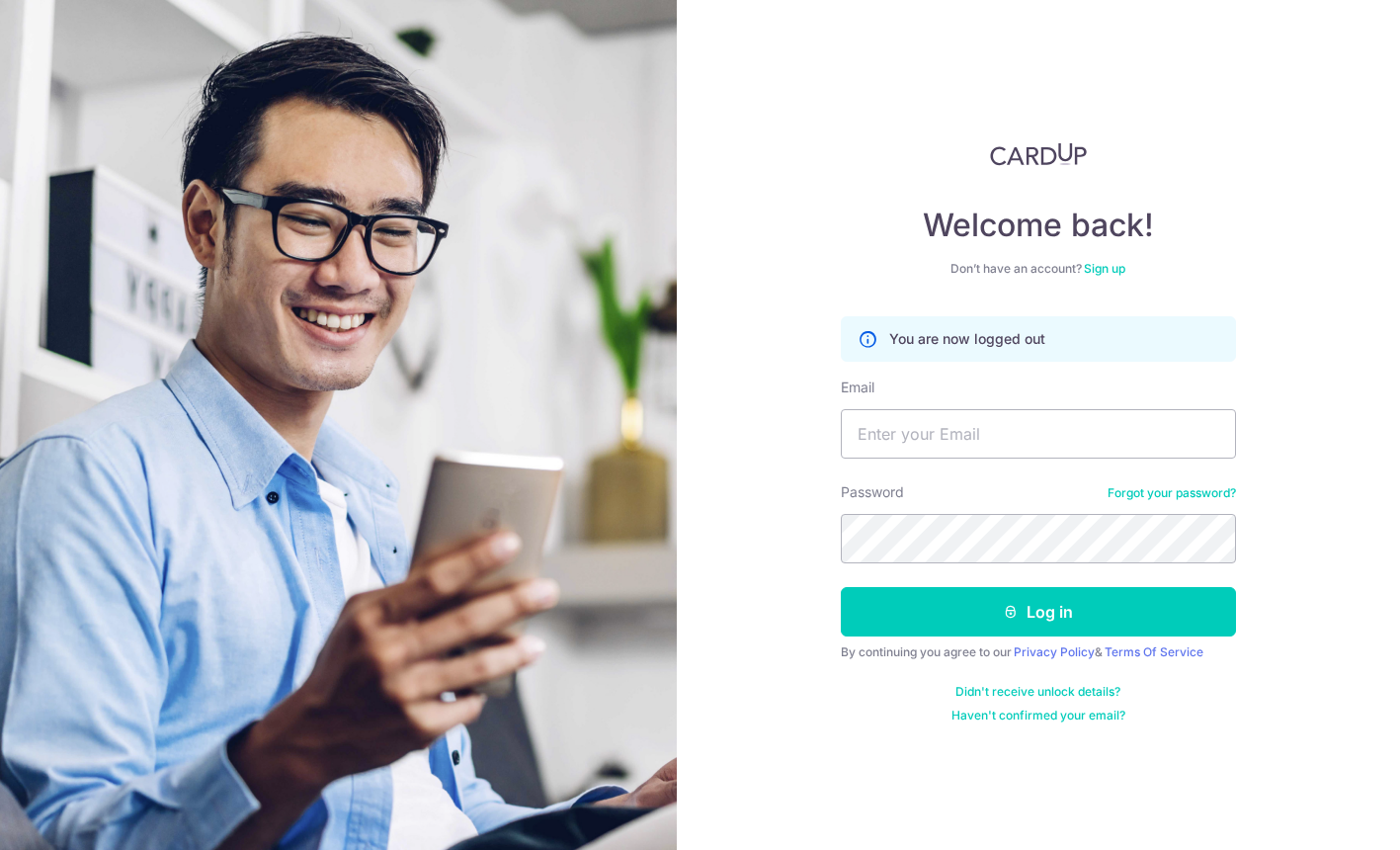 click on "Welcome back!
Don’t have an account?  Sign up
You are now logged out
Email
Password
Forgot your password?
Log in
By continuing you agree to our
Privacy Policy
&  Terms Of Service
Didn't receive unlock details?
Haven't confirmed your email?" at bounding box center (1038, 433) 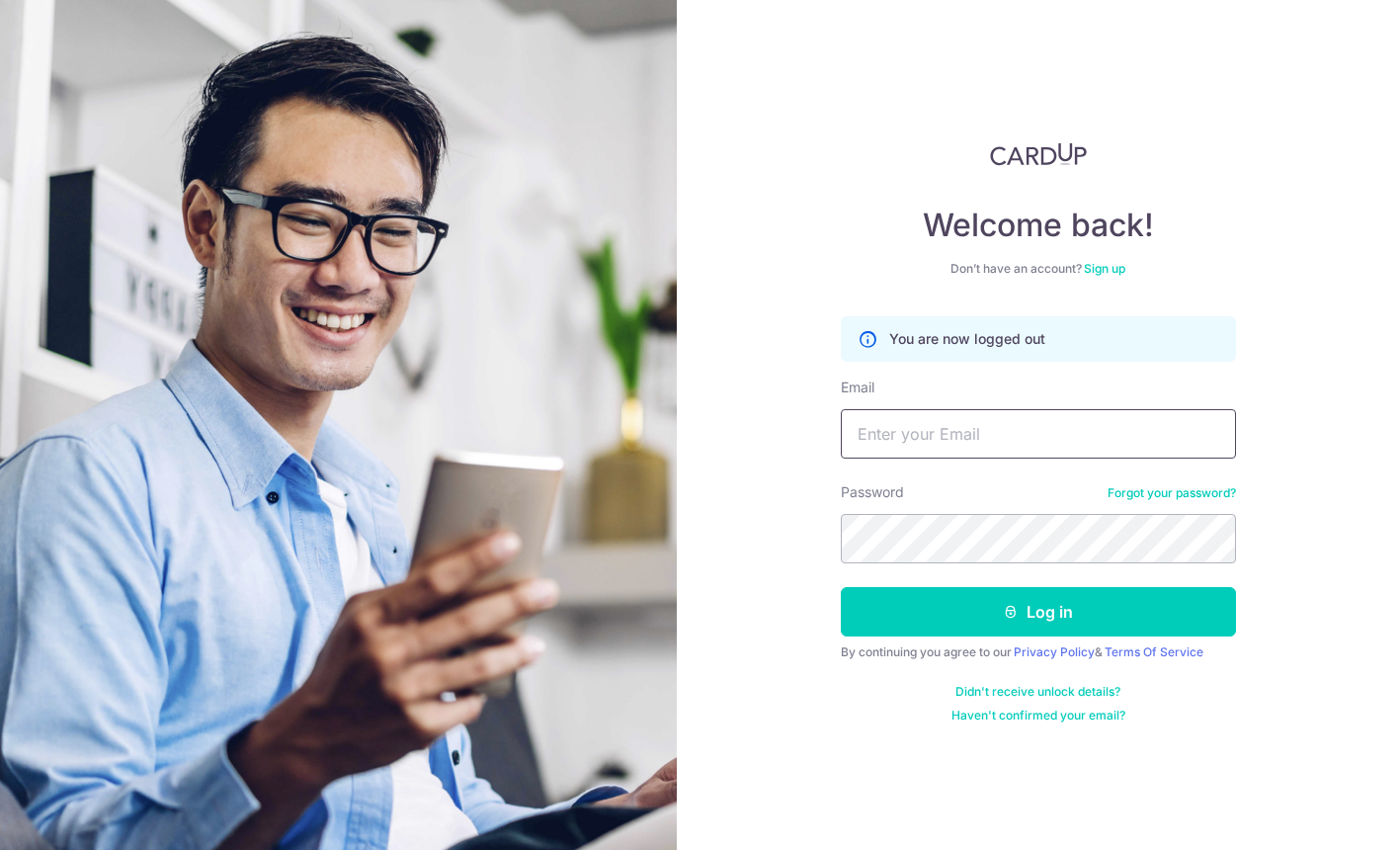 click on "Email" at bounding box center [1038, 434] 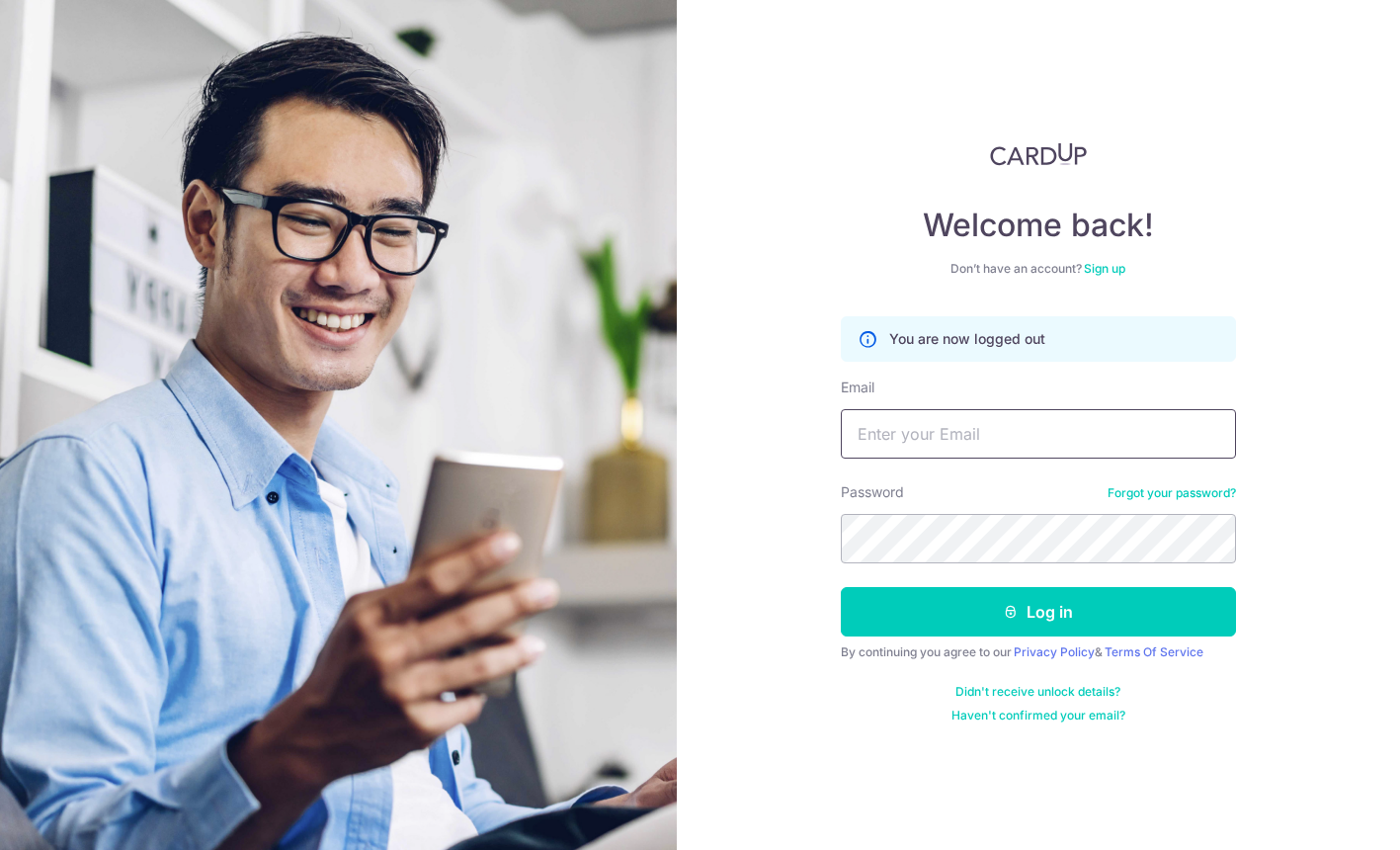 type on "[EMAIL_ADDRESS][DOMAIN_NAME]" 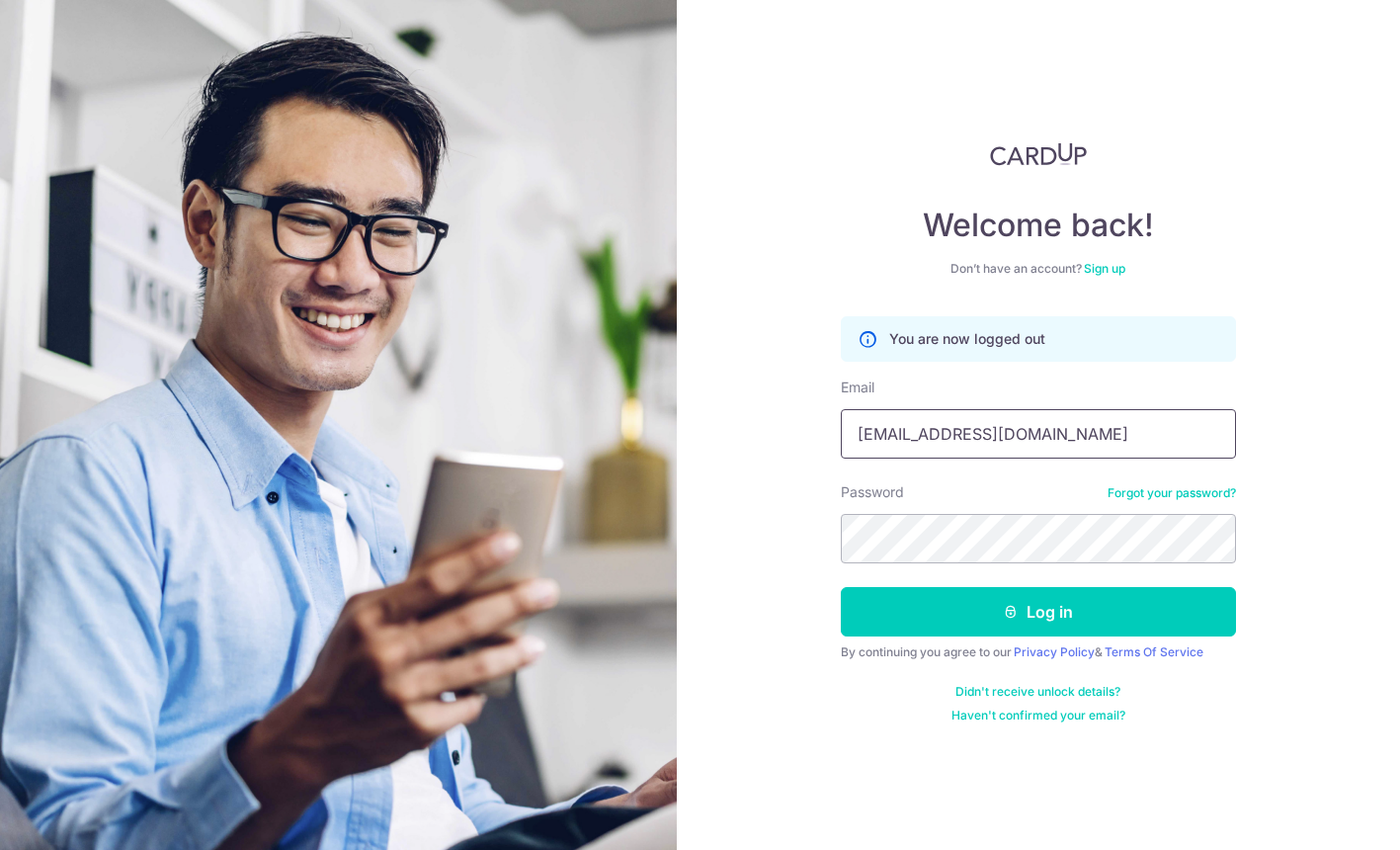 click on "[EMAIL_ADDRESS][DOMAIN_NAME]" at bounding box center [1038, 434] 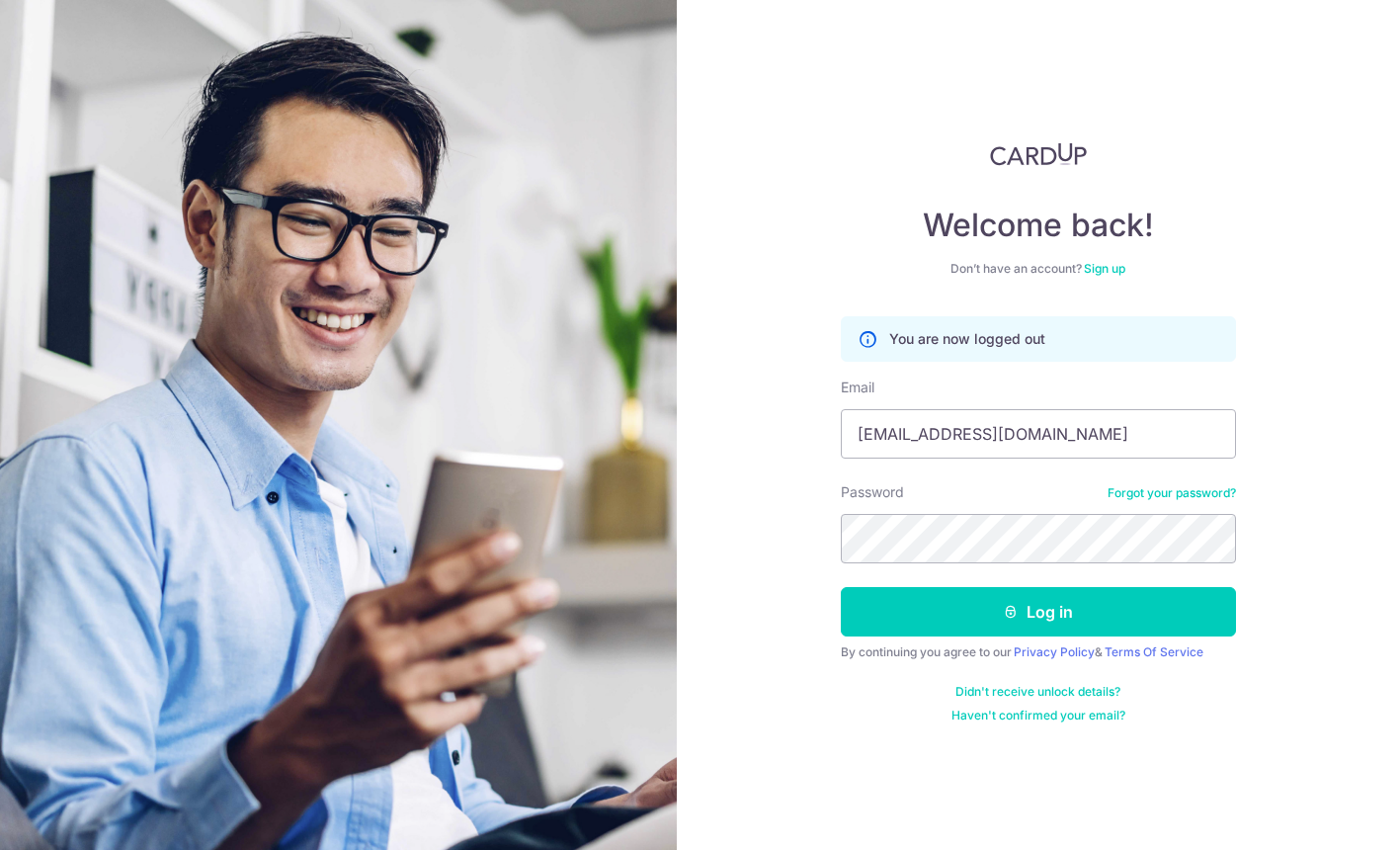 click on "Welcome back!
Don’t have an account?  Sign up
You are now logged out
Email
caesarpang33@gmail.com
Password
Forgot your password?
Log in
By continuing you agree to our
Privacy Policy
&  Terms Of Service
Didn't receive unlock details?
Haven't confirmed your email?" at bounding box center (1038, 425) 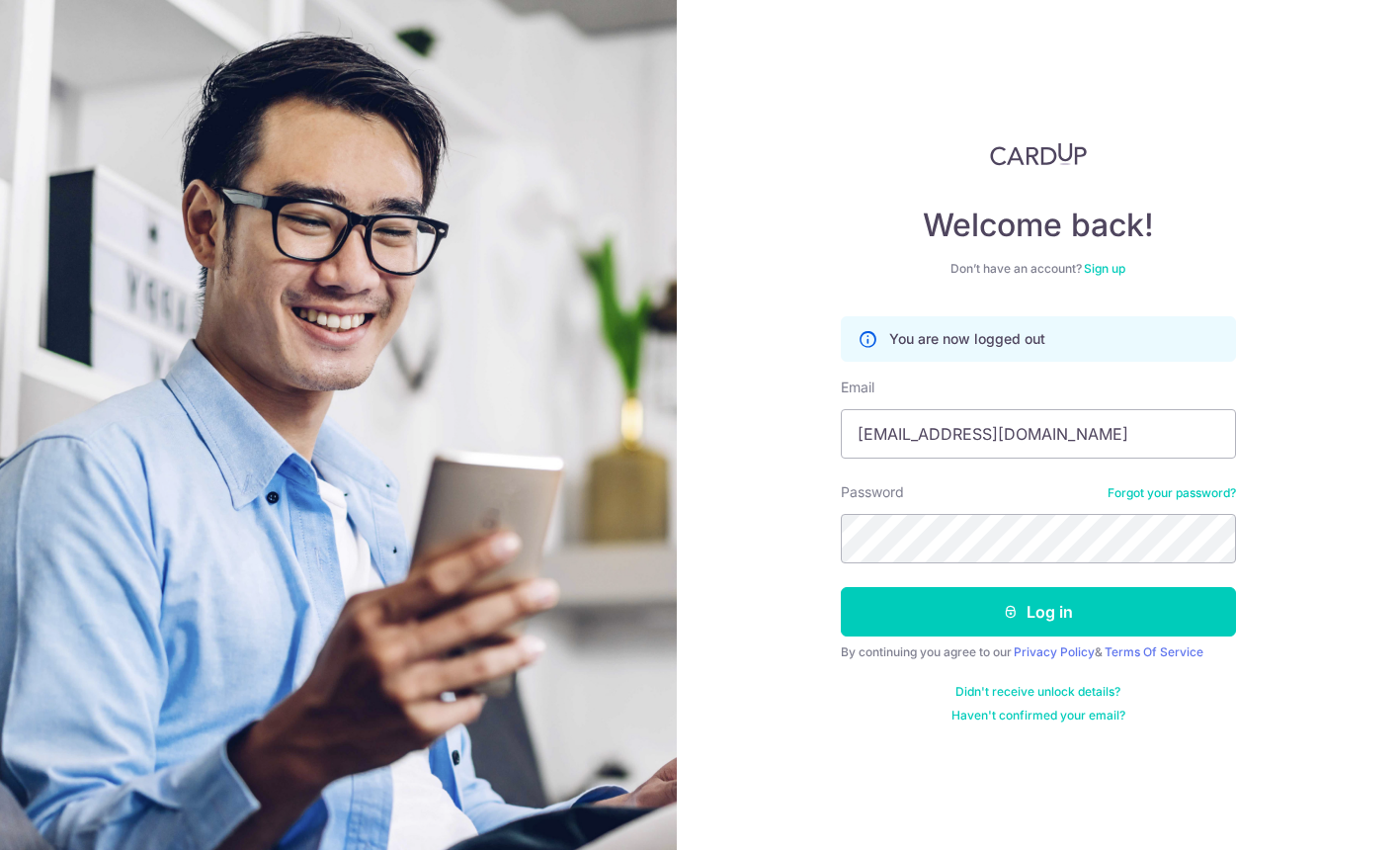 click on "Forgot your password?" at bounding box center [1172, 493] 